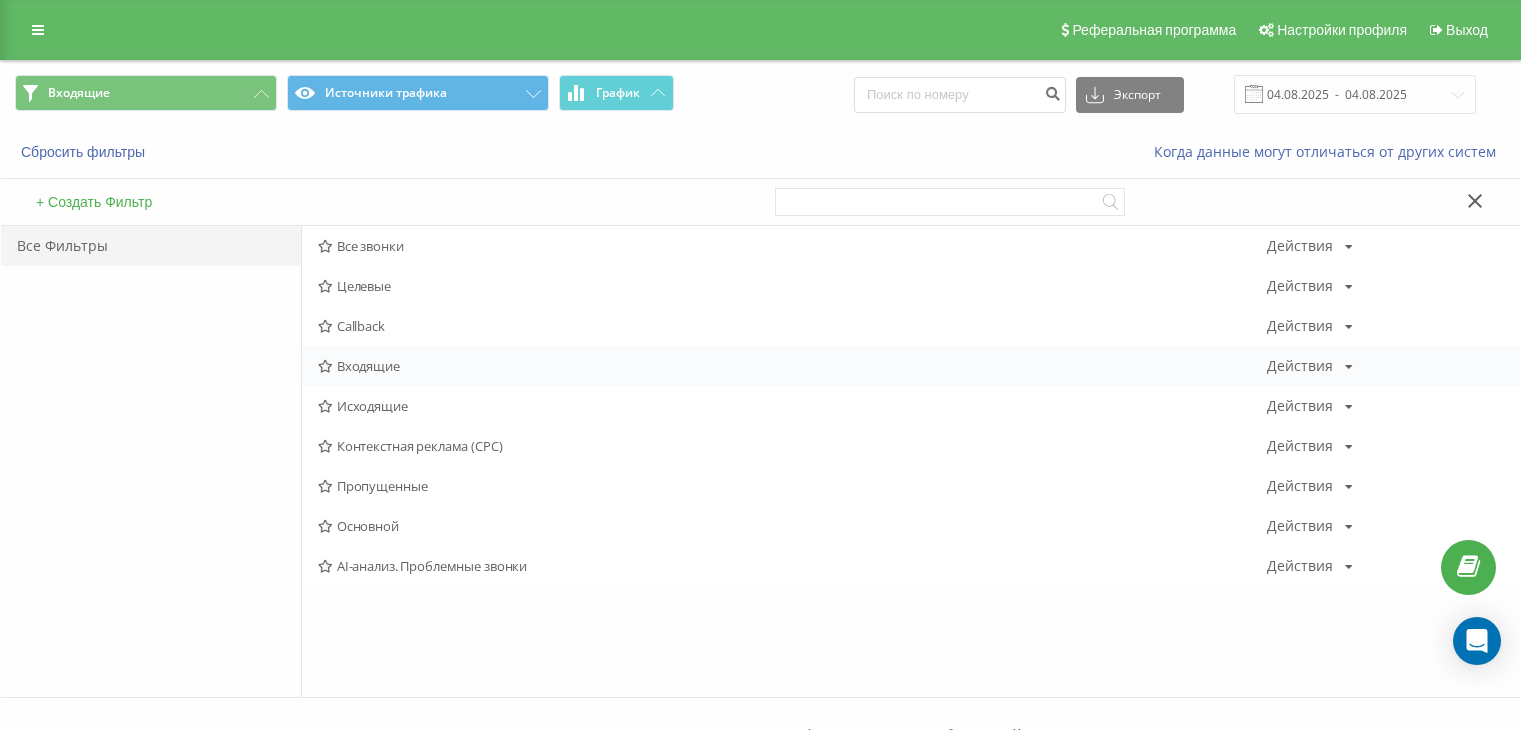 scroll, scrollTop: 0, scrollLeft: 0, axis: both 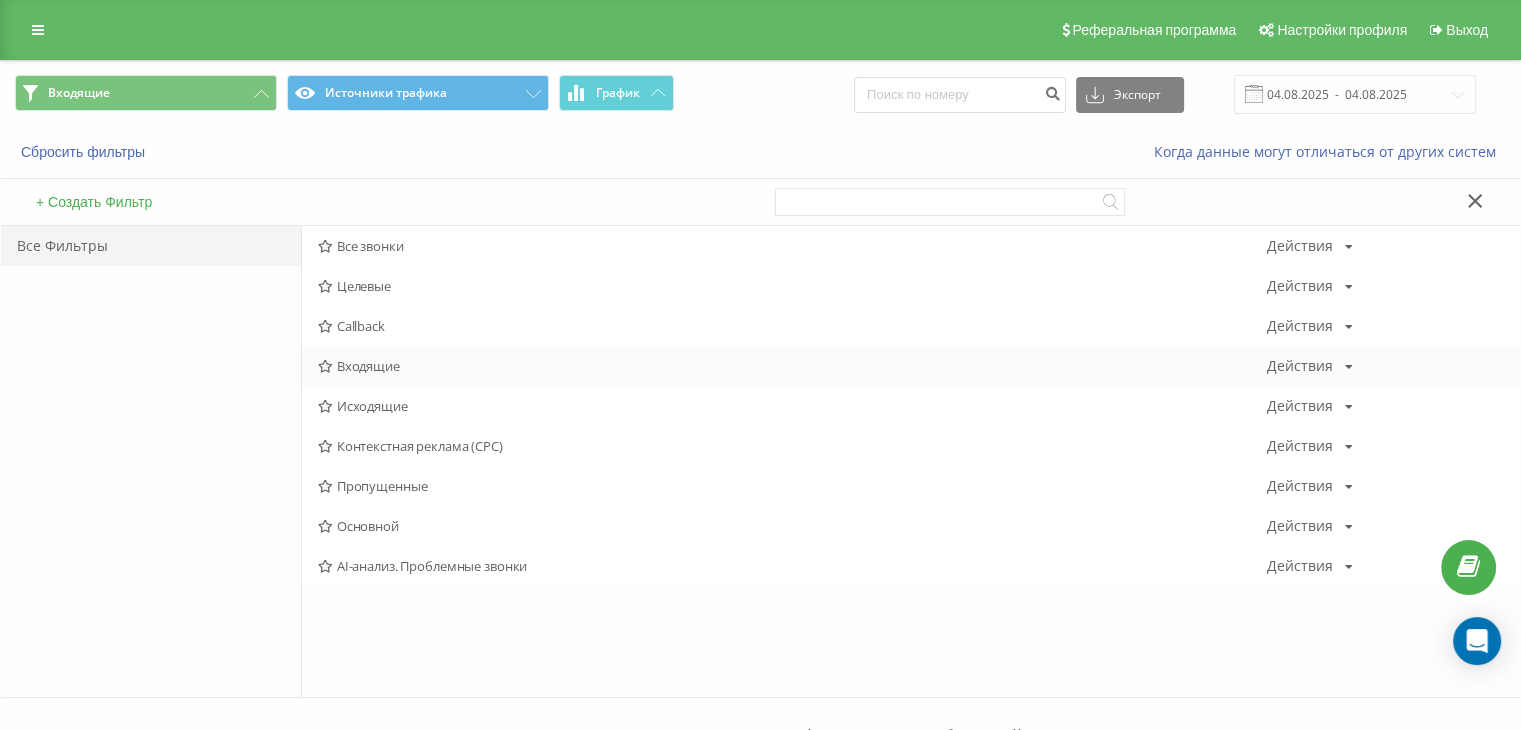 click on "Входящие Действия Редактировать Копировать Удалить По умолчанию Поделиться" at bounding box center [911, 366] 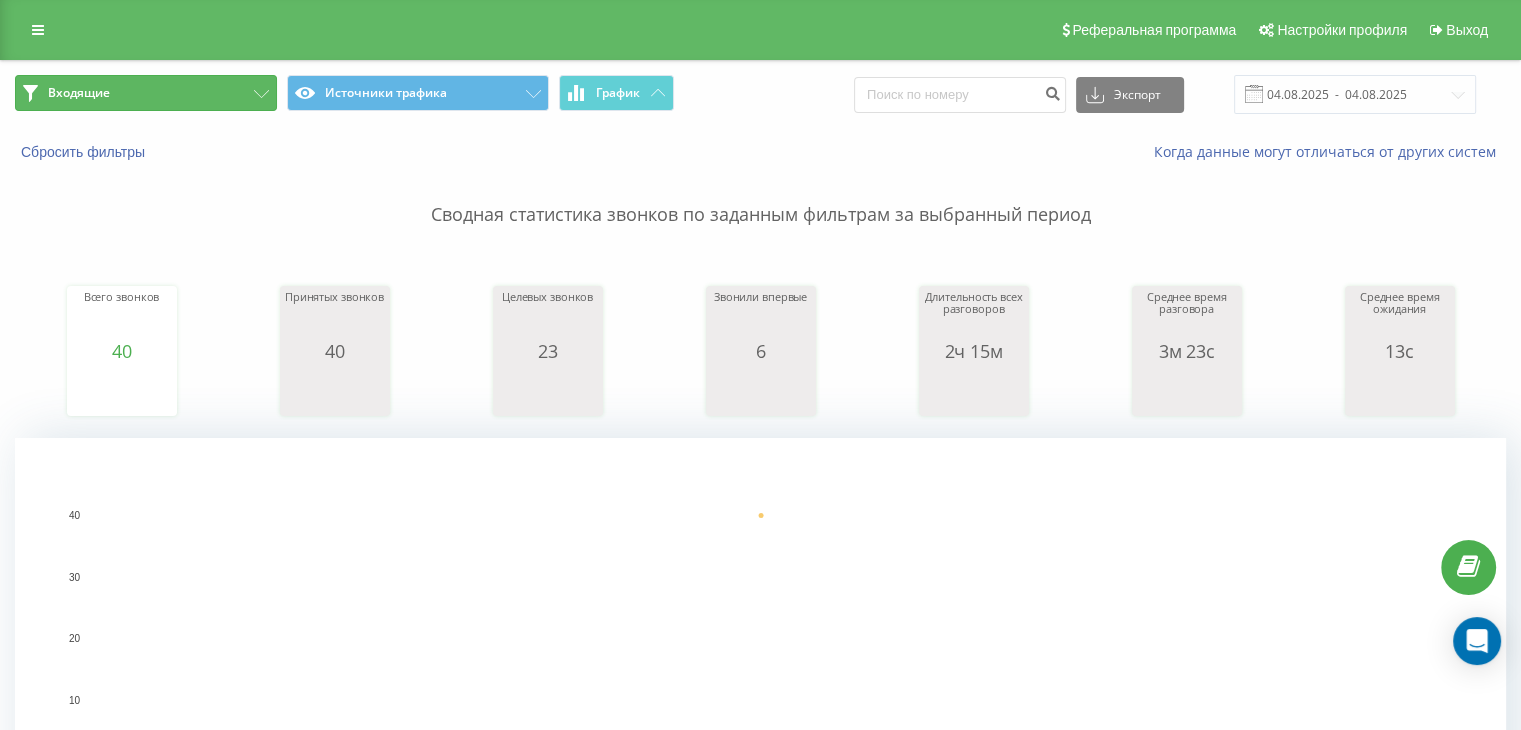 click on "Входящие" at bounding box center [146, 93] 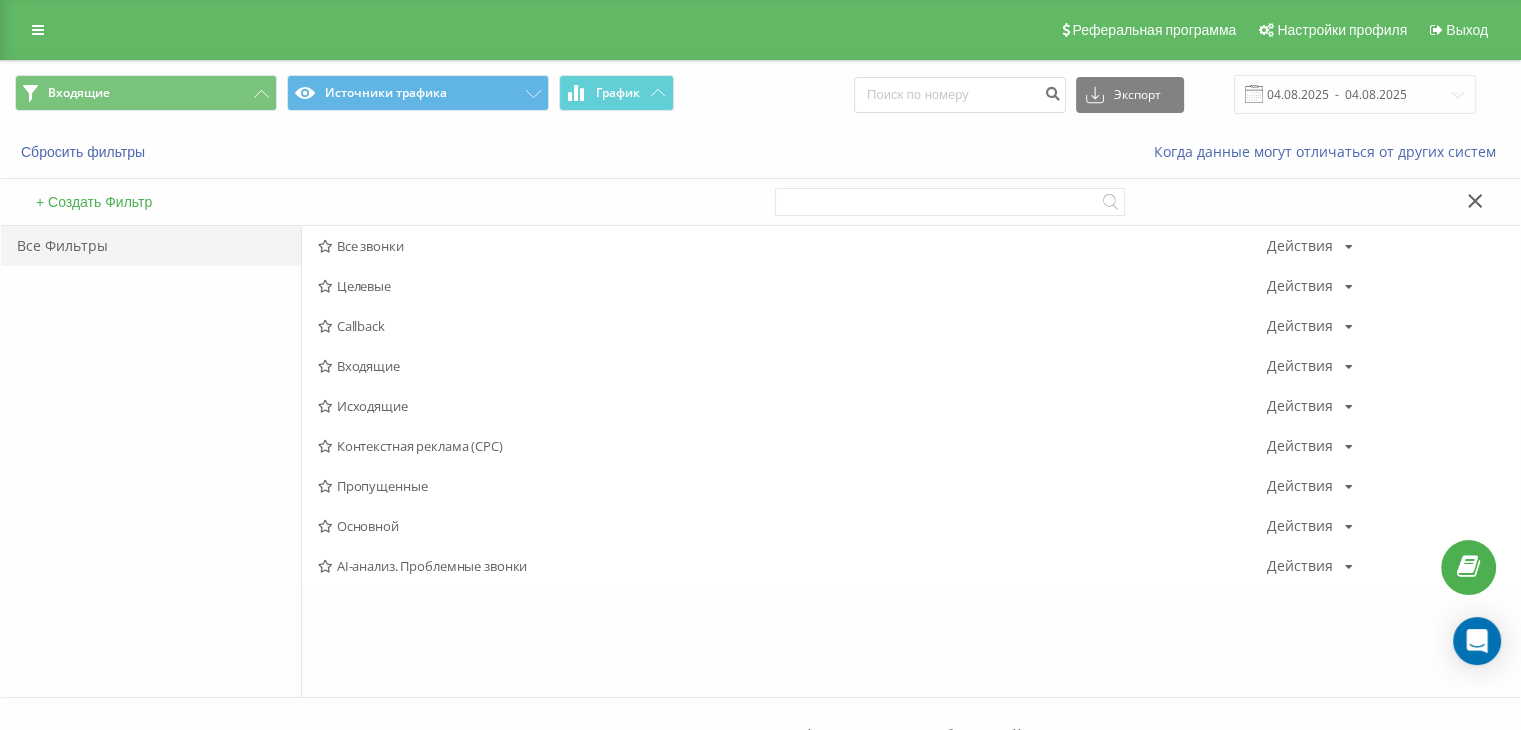 click on "Исходящие" at bounding box center [792, 406] 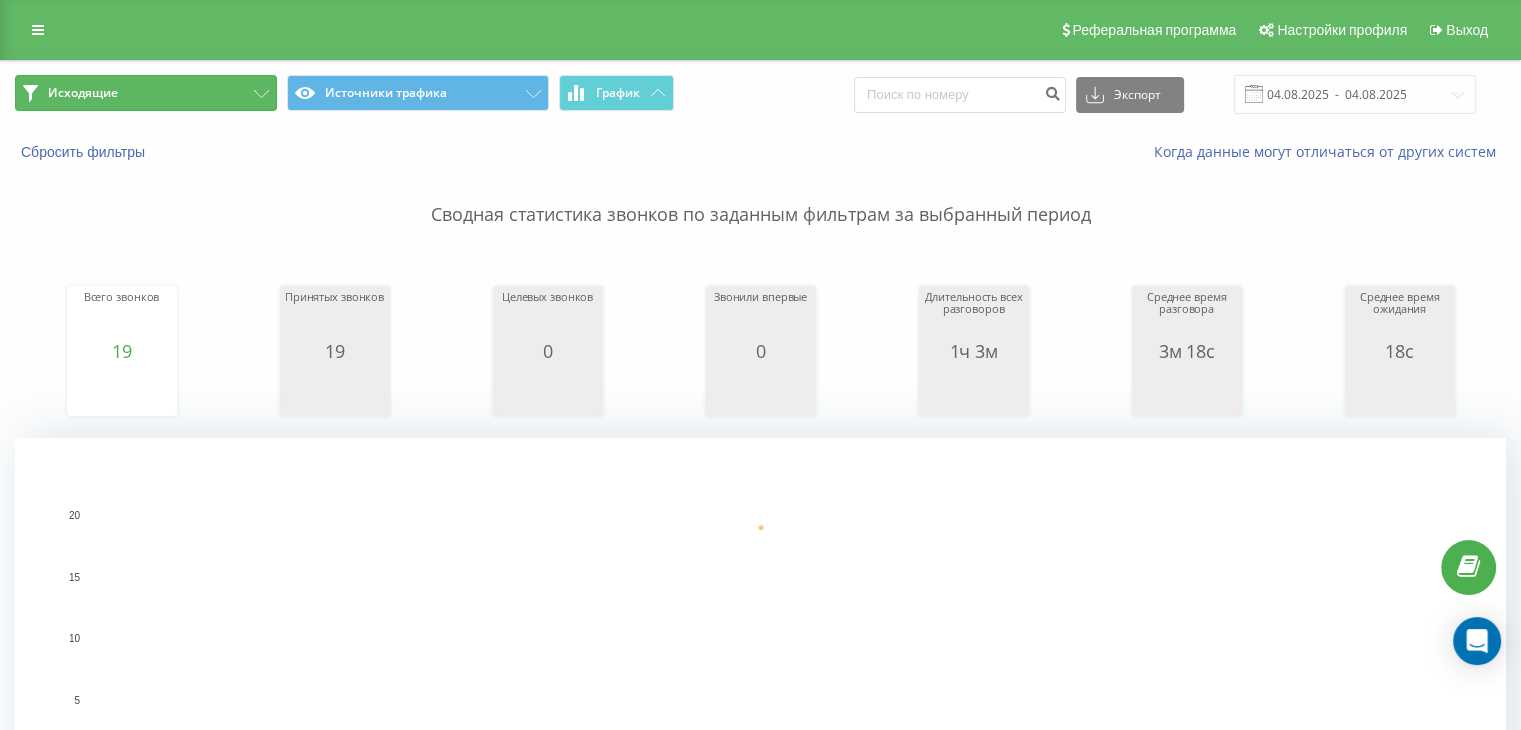 click on "Исходящие" at bounding box center [146, 93] 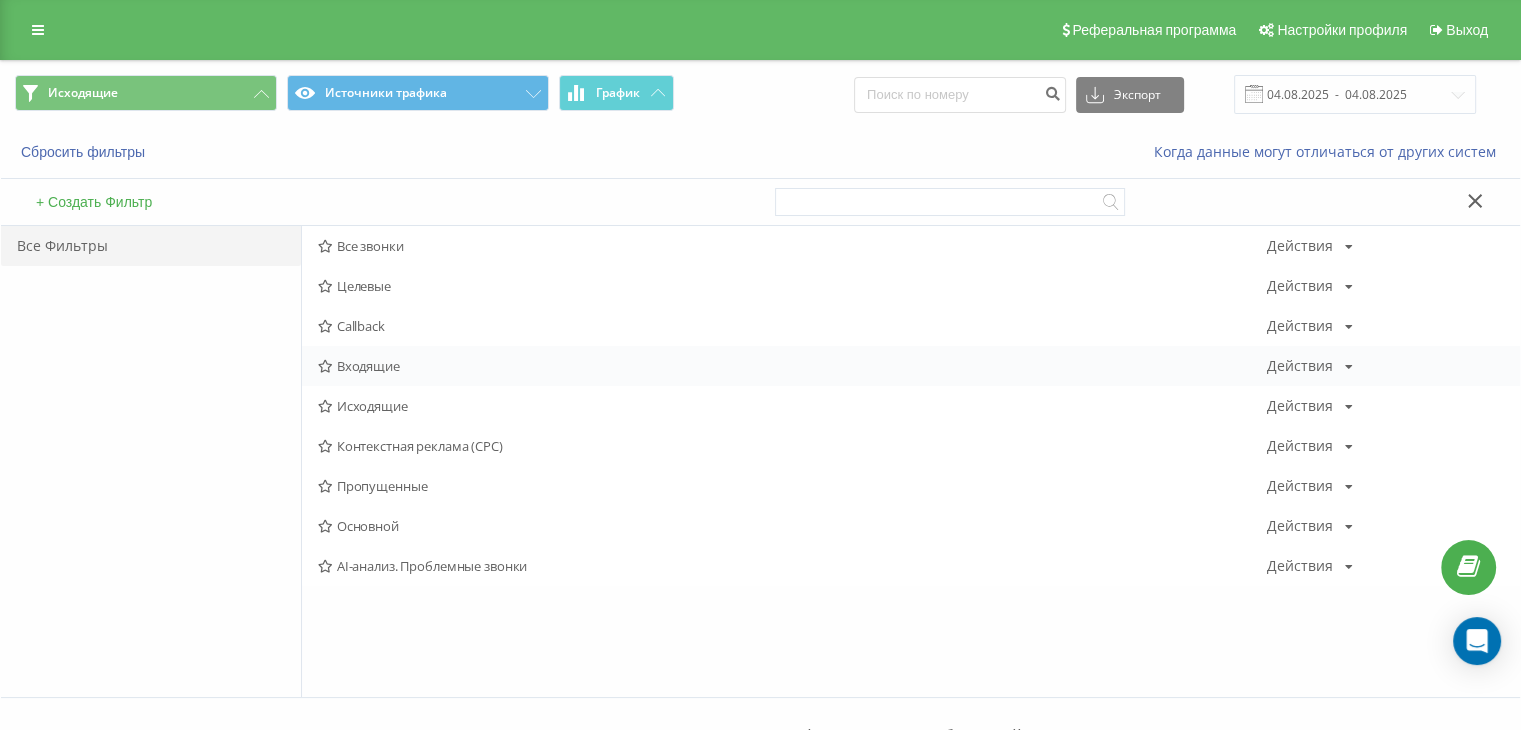 click on "Входящие" at bounding box center [792, 366] 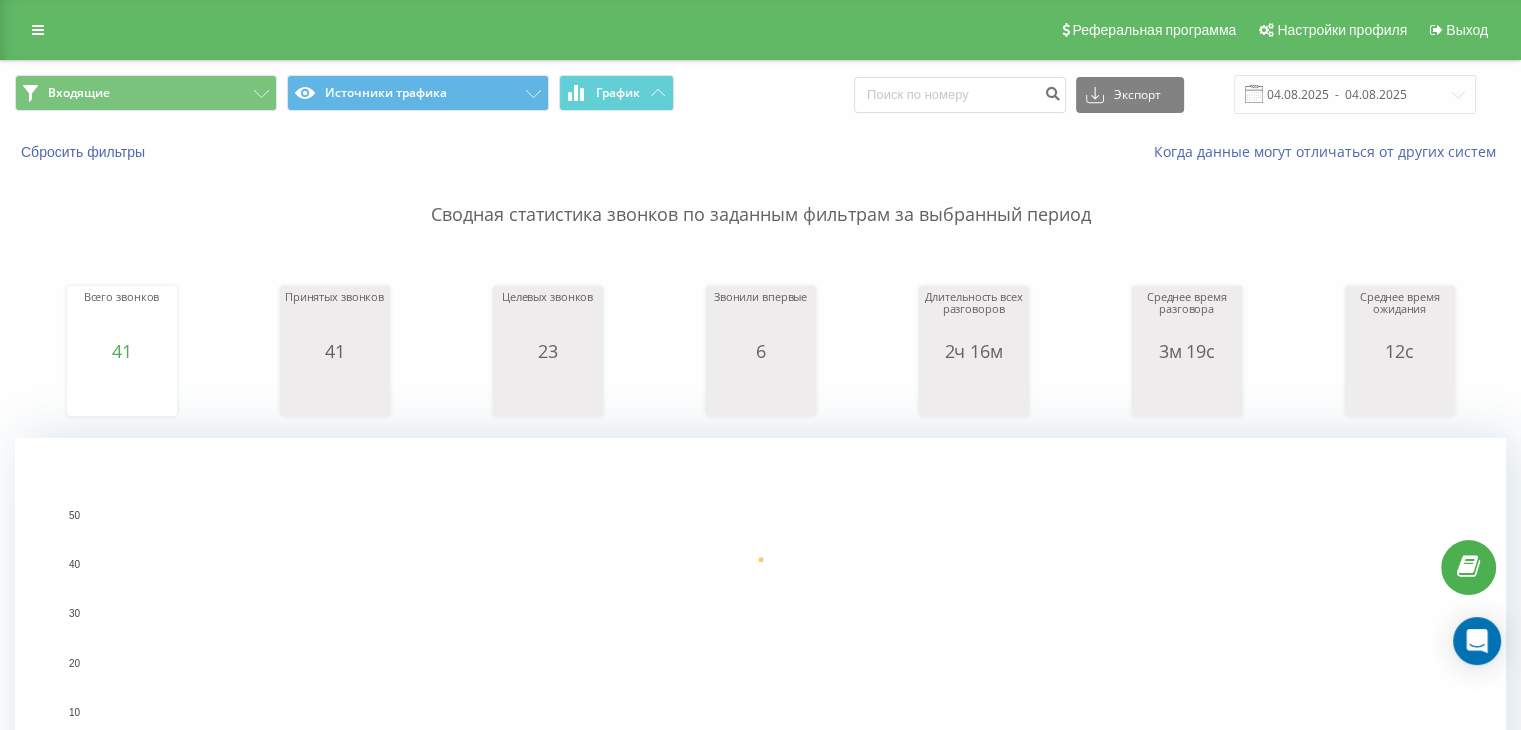 click at bounding box center [1468, 567] 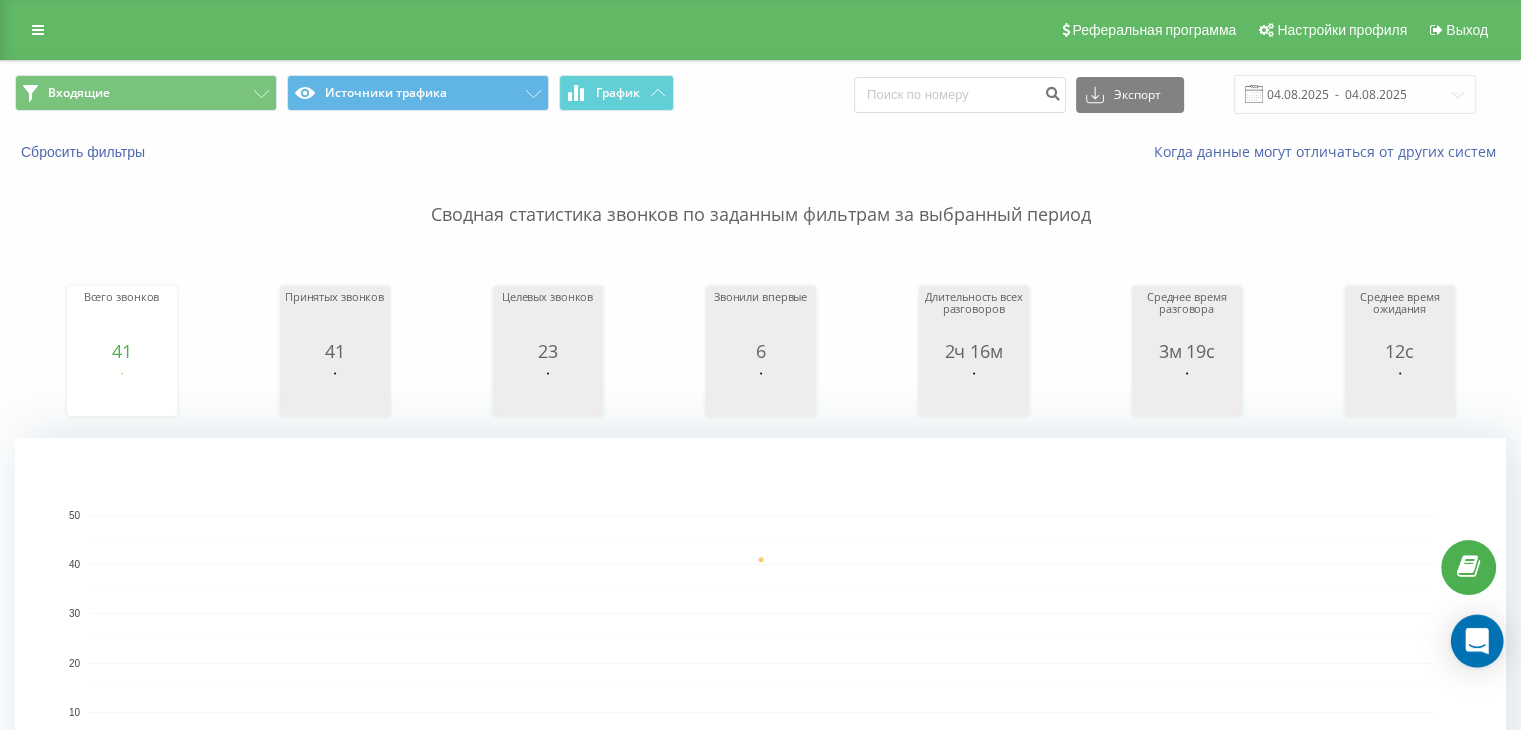 click 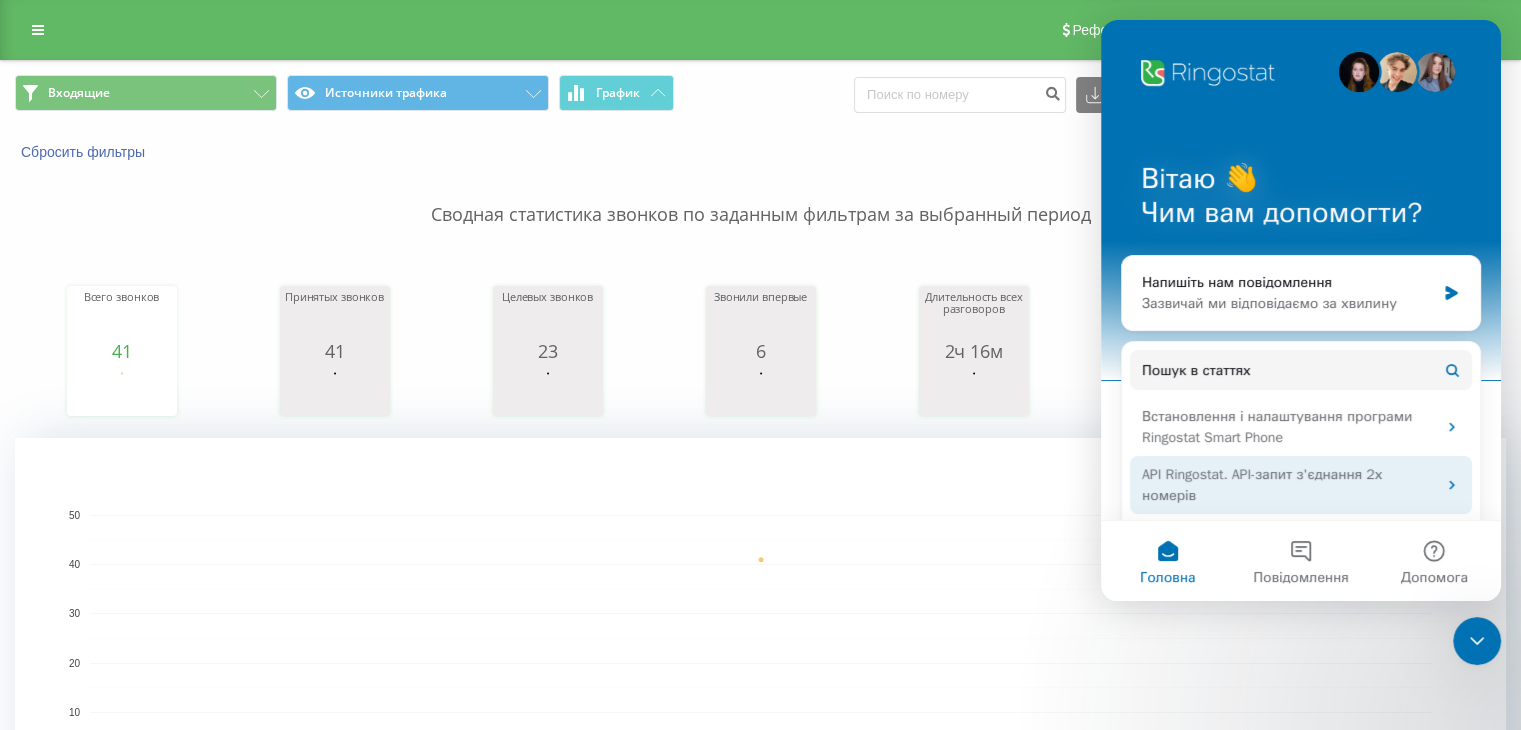 scroll, scrollTop: 0, scrollLeft: 0, axis: both 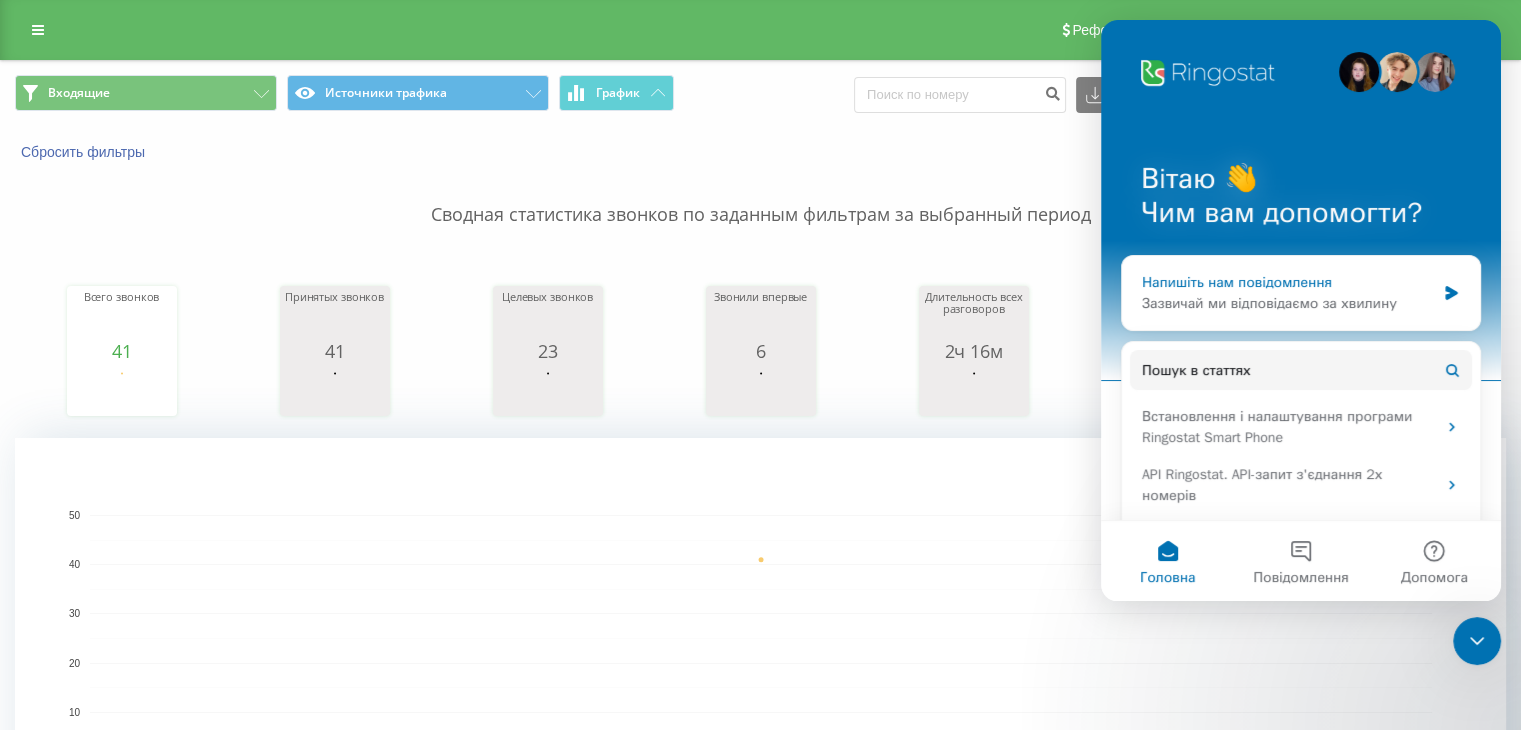 click on "Зазвичай ми відповідаємо за хвилину" at bounding box center (1288, 303) 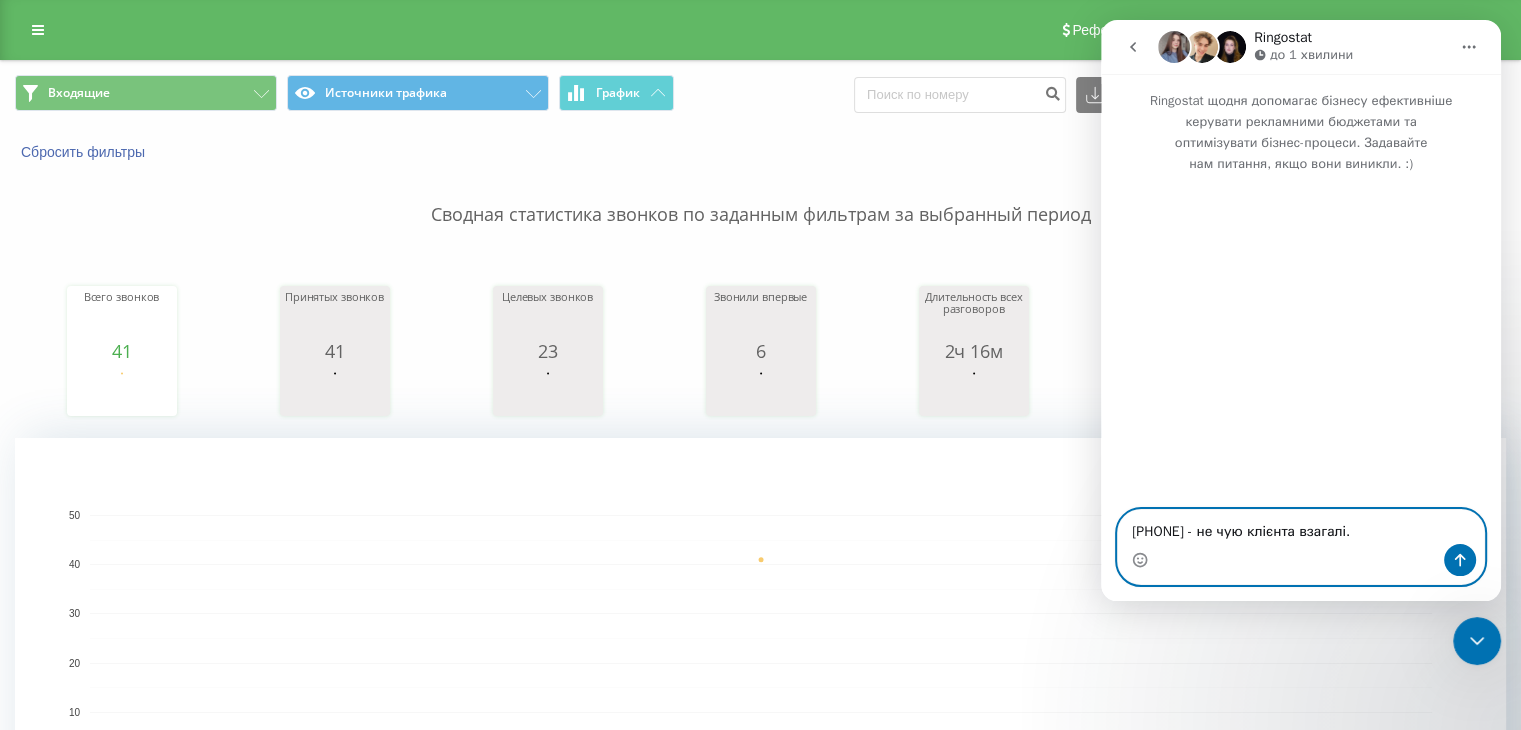 type on "[PHONE] - не чую клієнта взагалі." 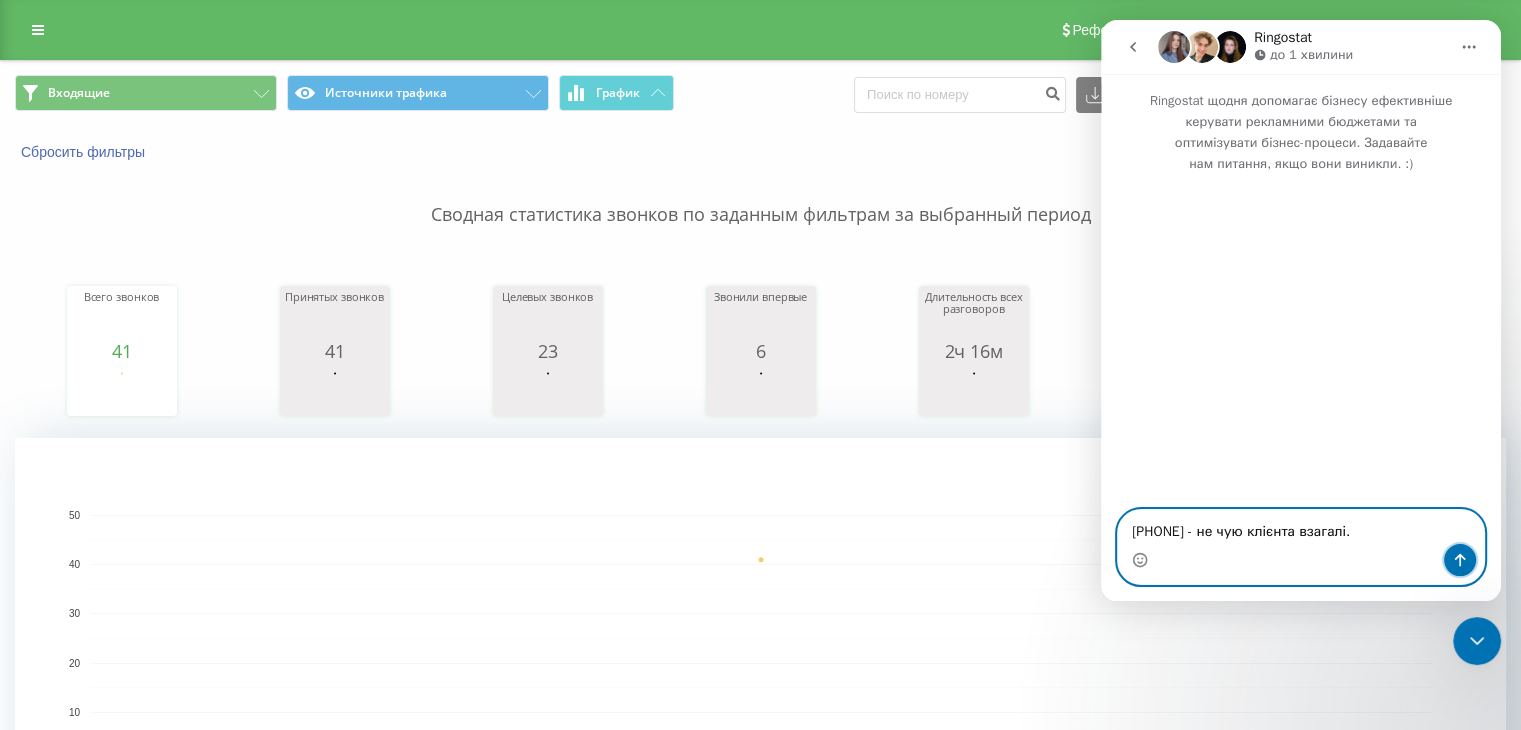 click at bounding box center [1460, 560] 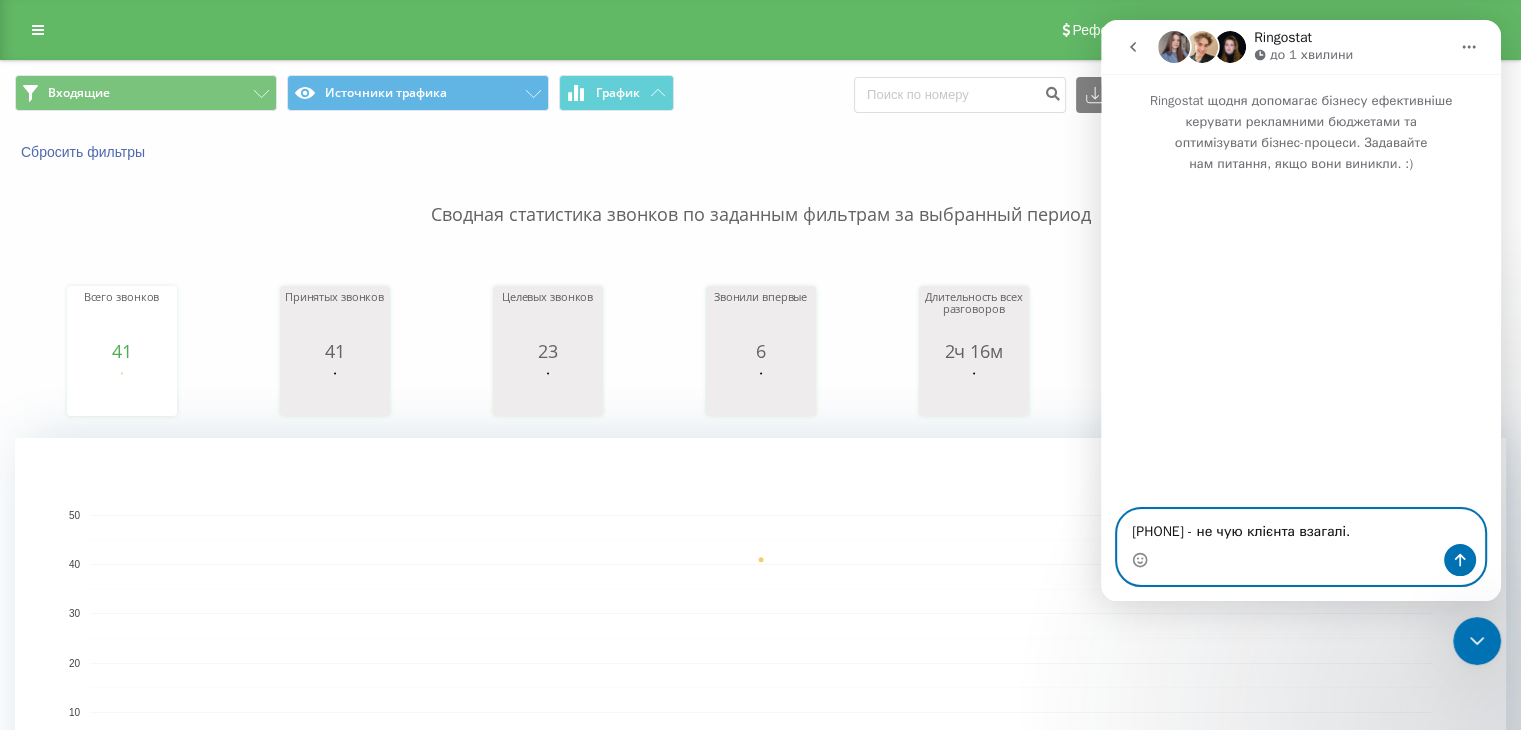 type 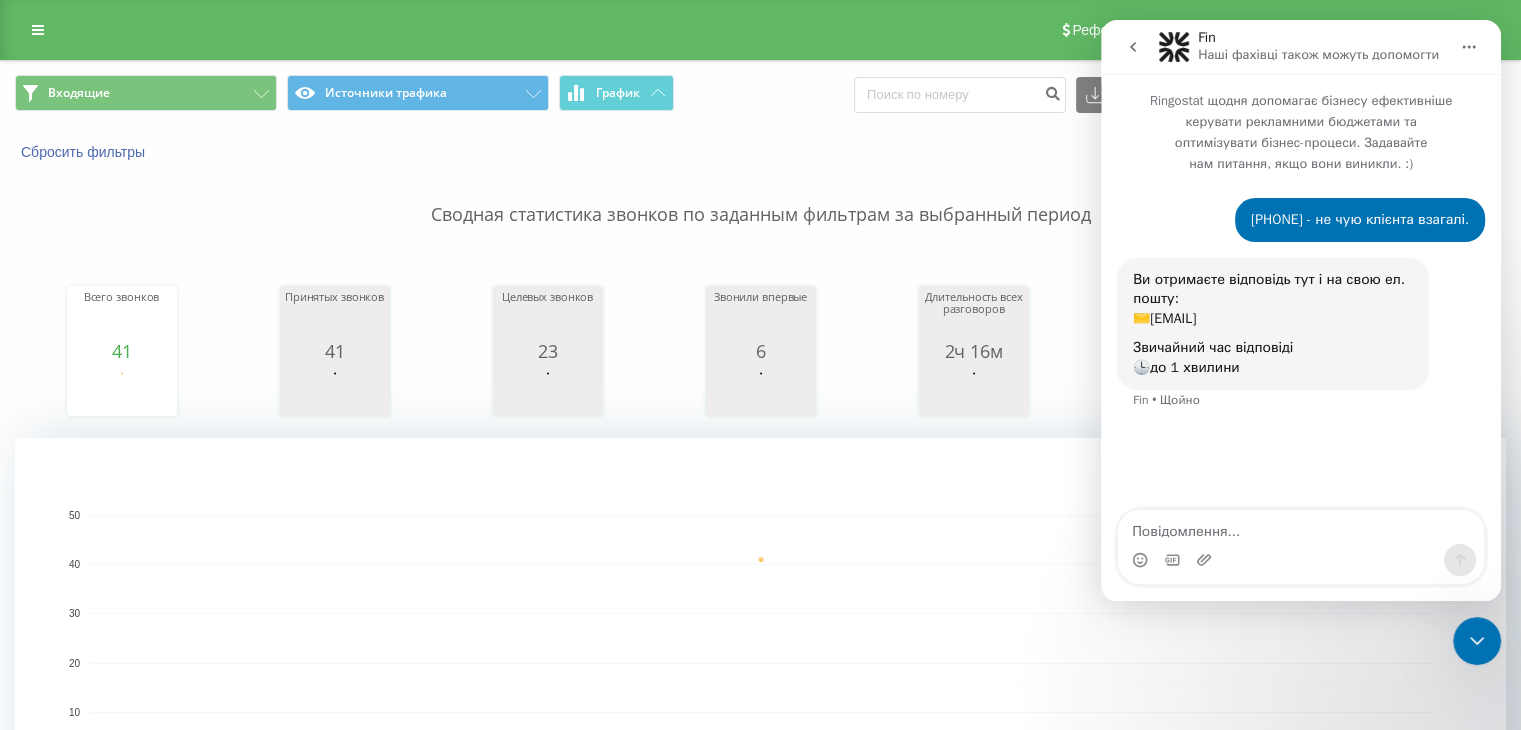 click at bounding box center [1133, 47] 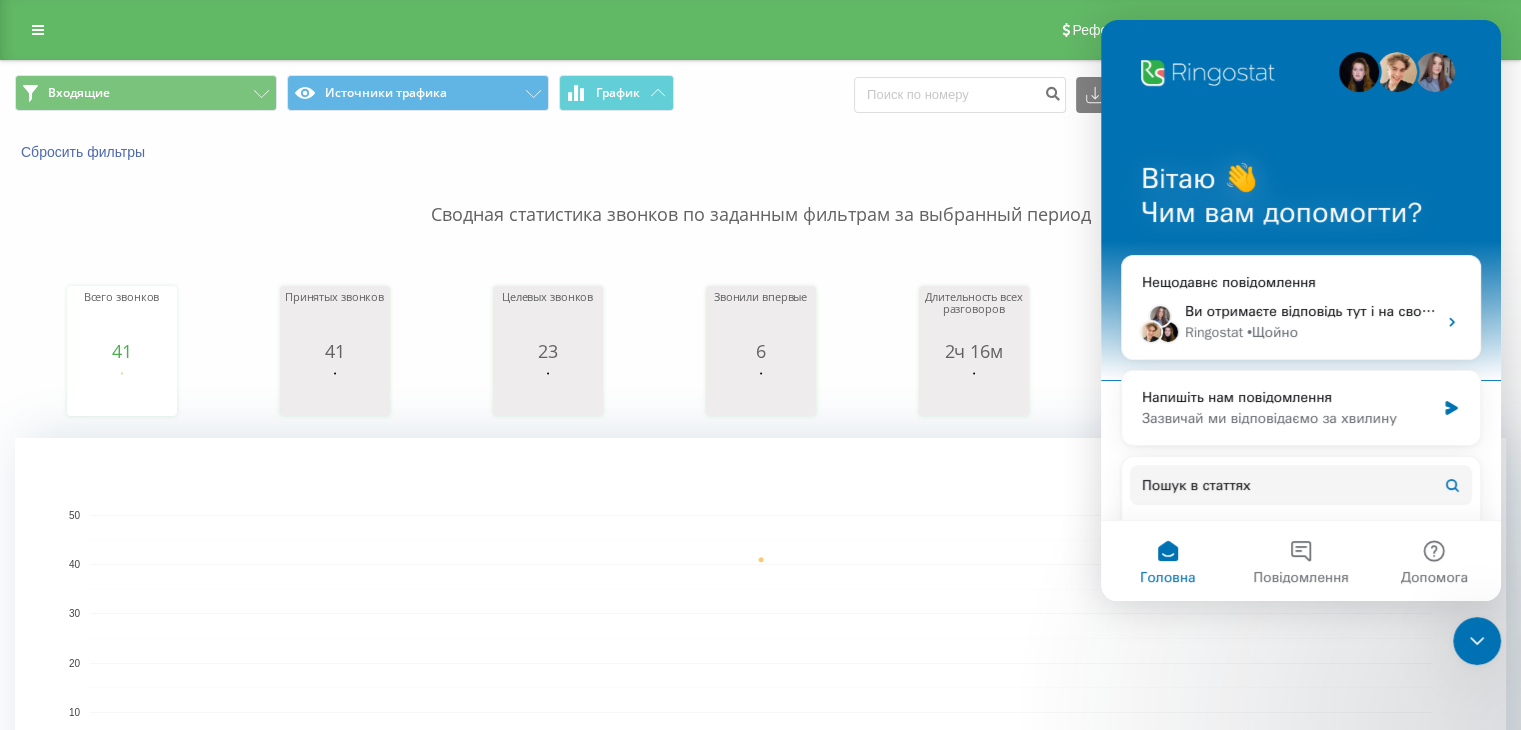 click at bounding box center [1477, 641] 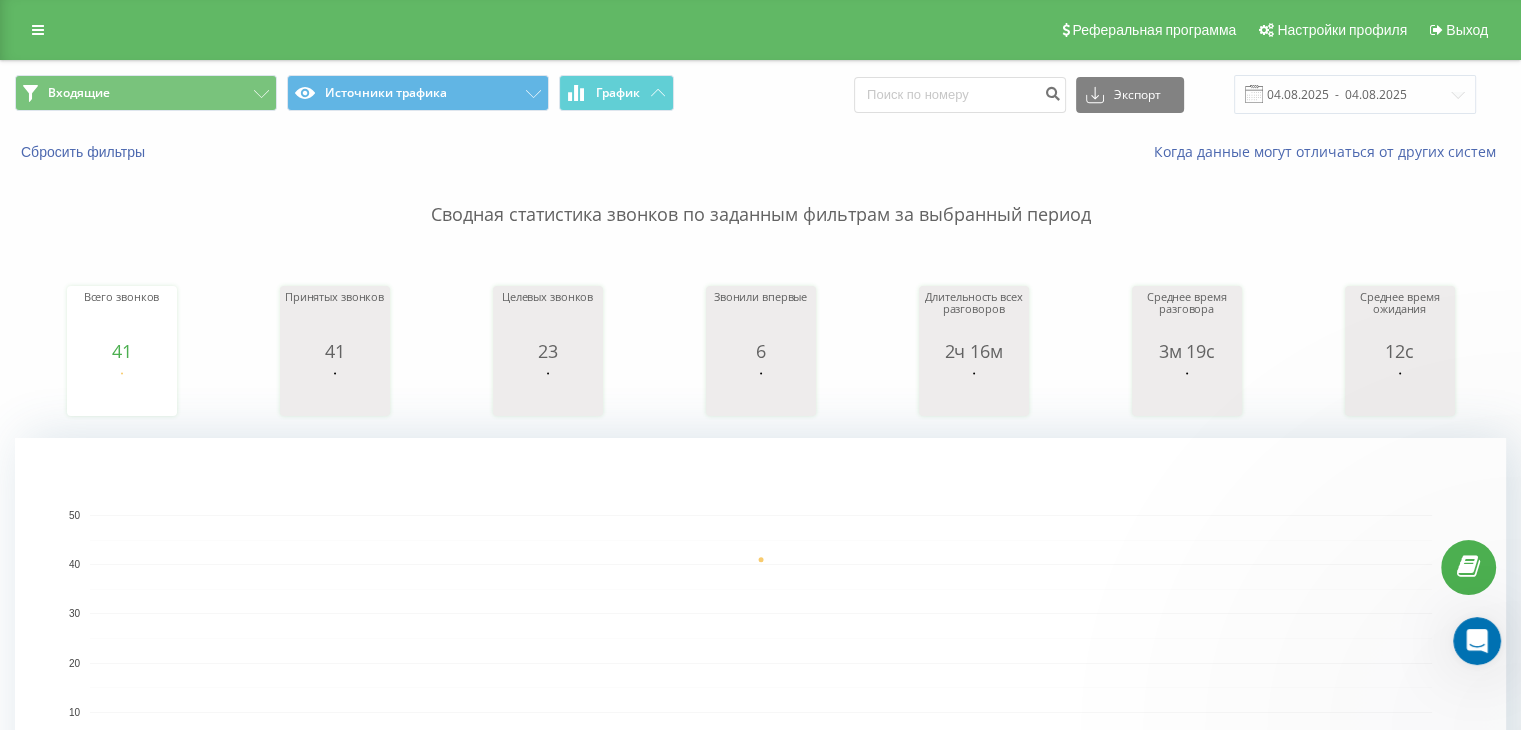 scroll, scrollTop: 0, scrollLeft: 0, axis: both 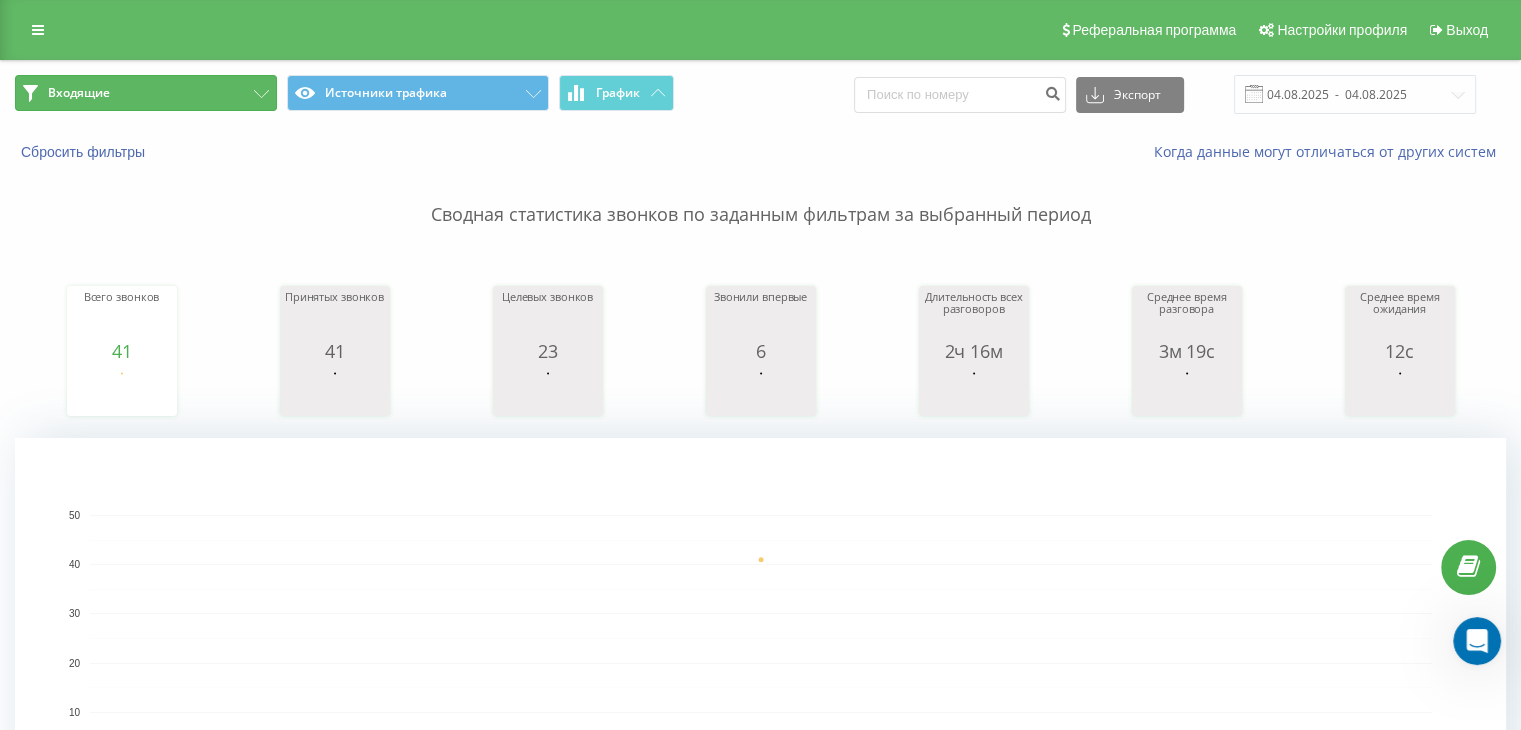 click on "Входящие" at bounding box center [146, 93] 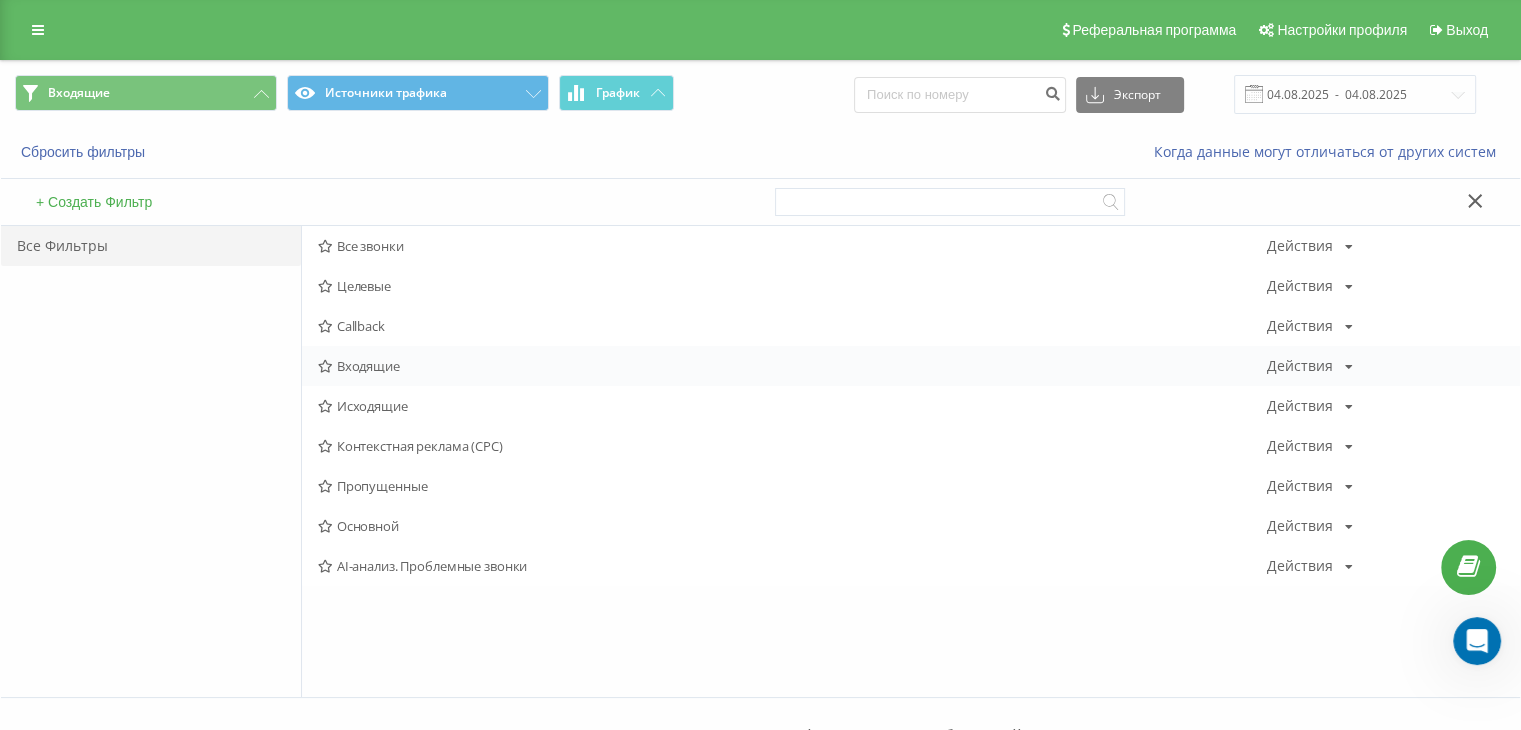 click on "Входящие" at bounding box center (792, 366) 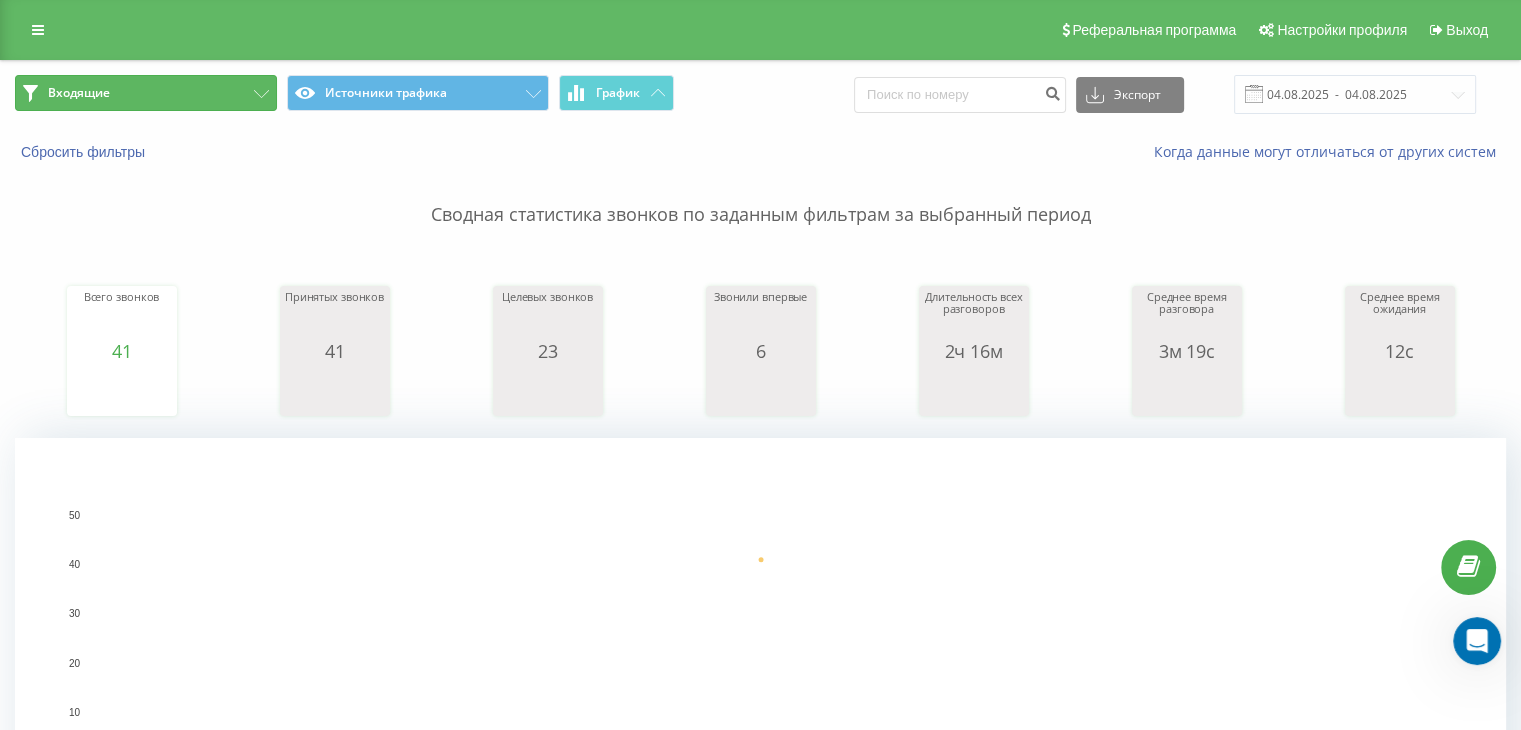 click on "Входящие" at bounding box center [146, 93] 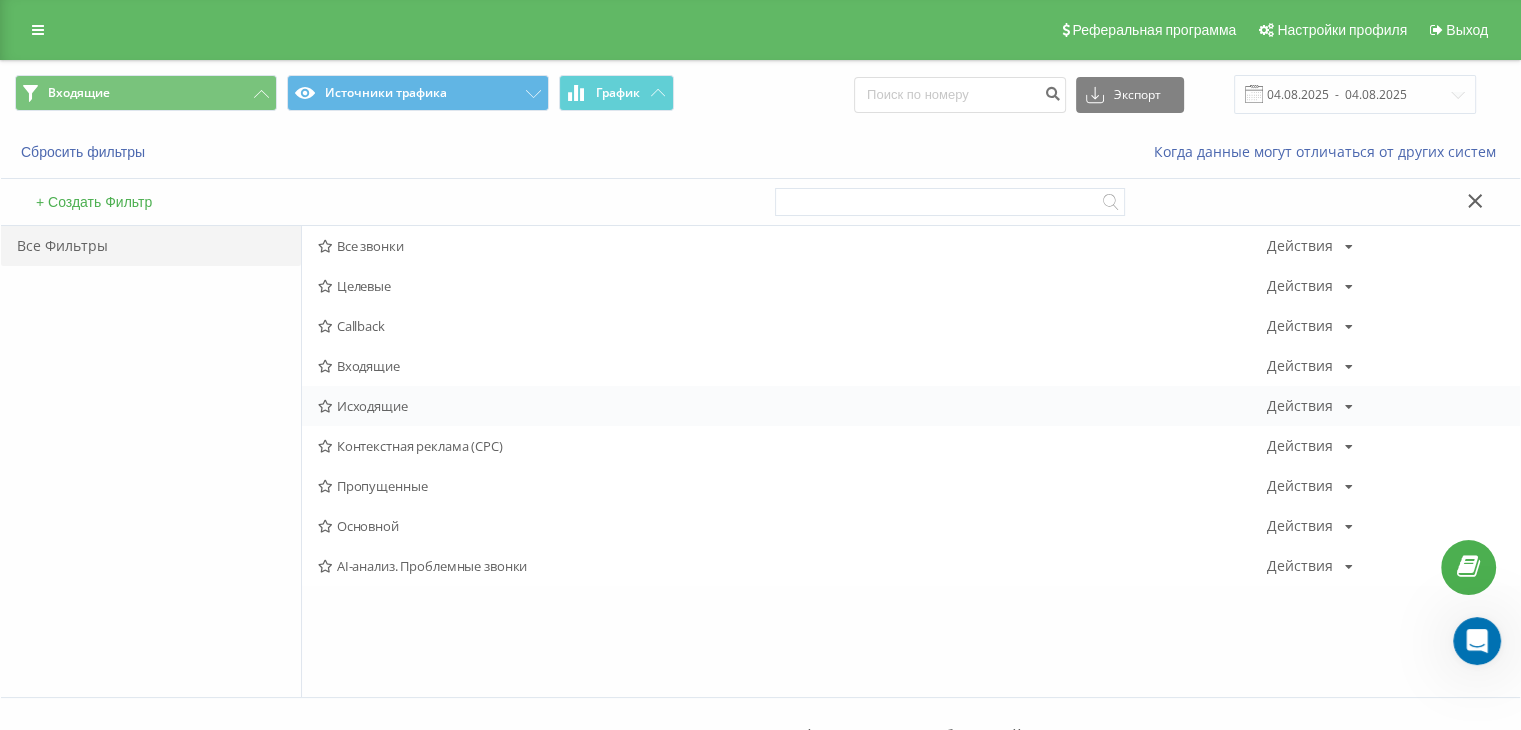 click on "Исходящие" at bounding box center (792, 406) 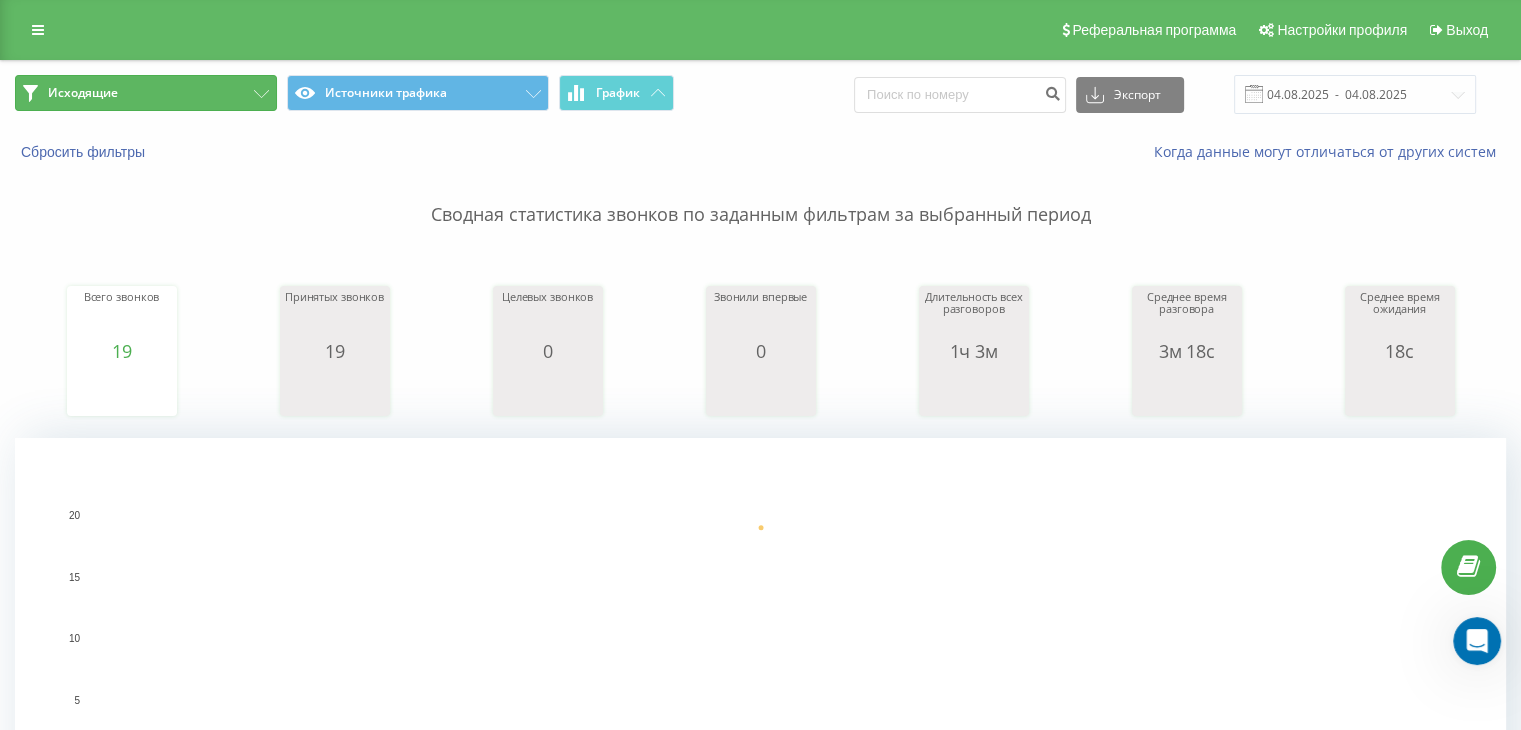 click on "Исходящие" at bounding box center (146, 93) 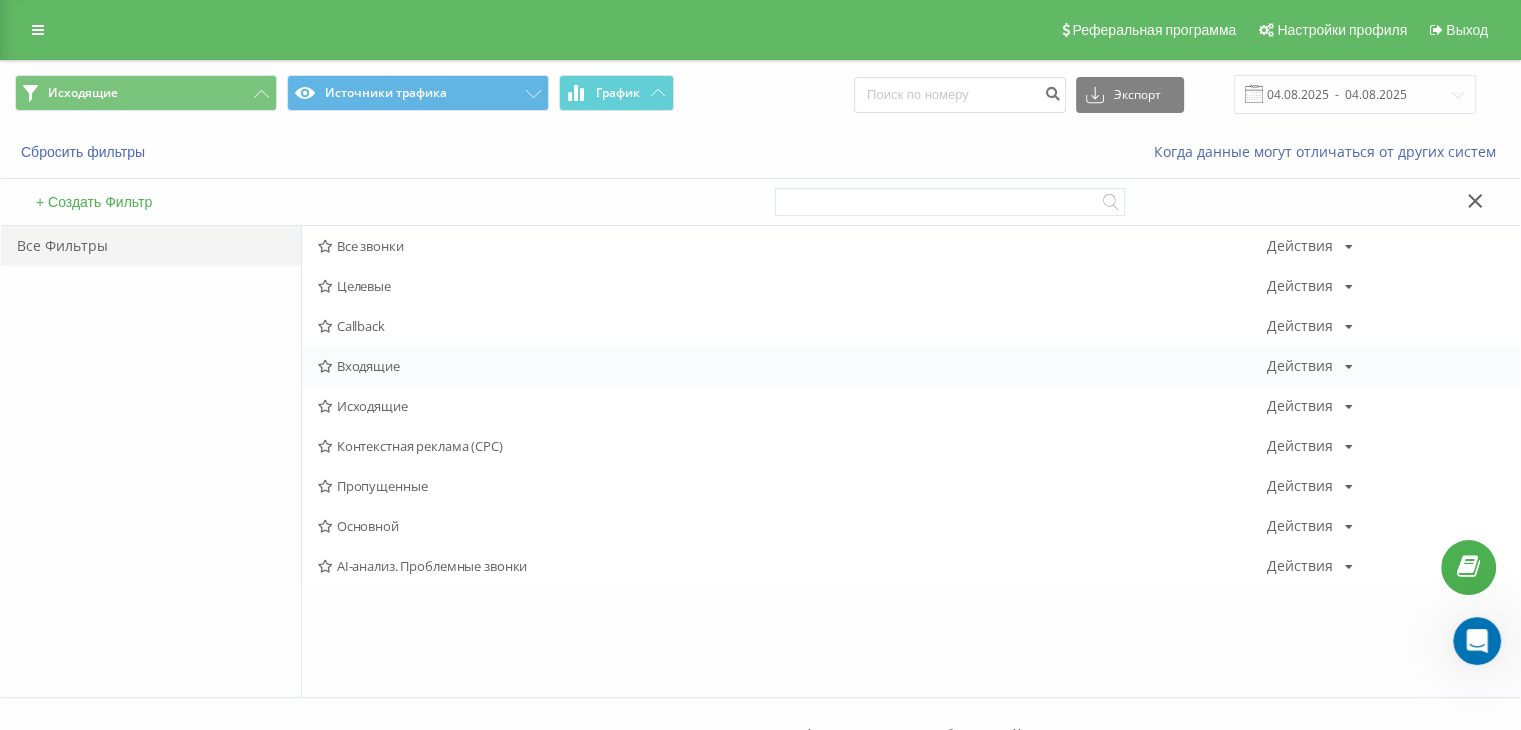 click on "Входящие Действия Редактировать Копировать Удалить По умолчанию Поделиться" at bounding box center (911, 366) 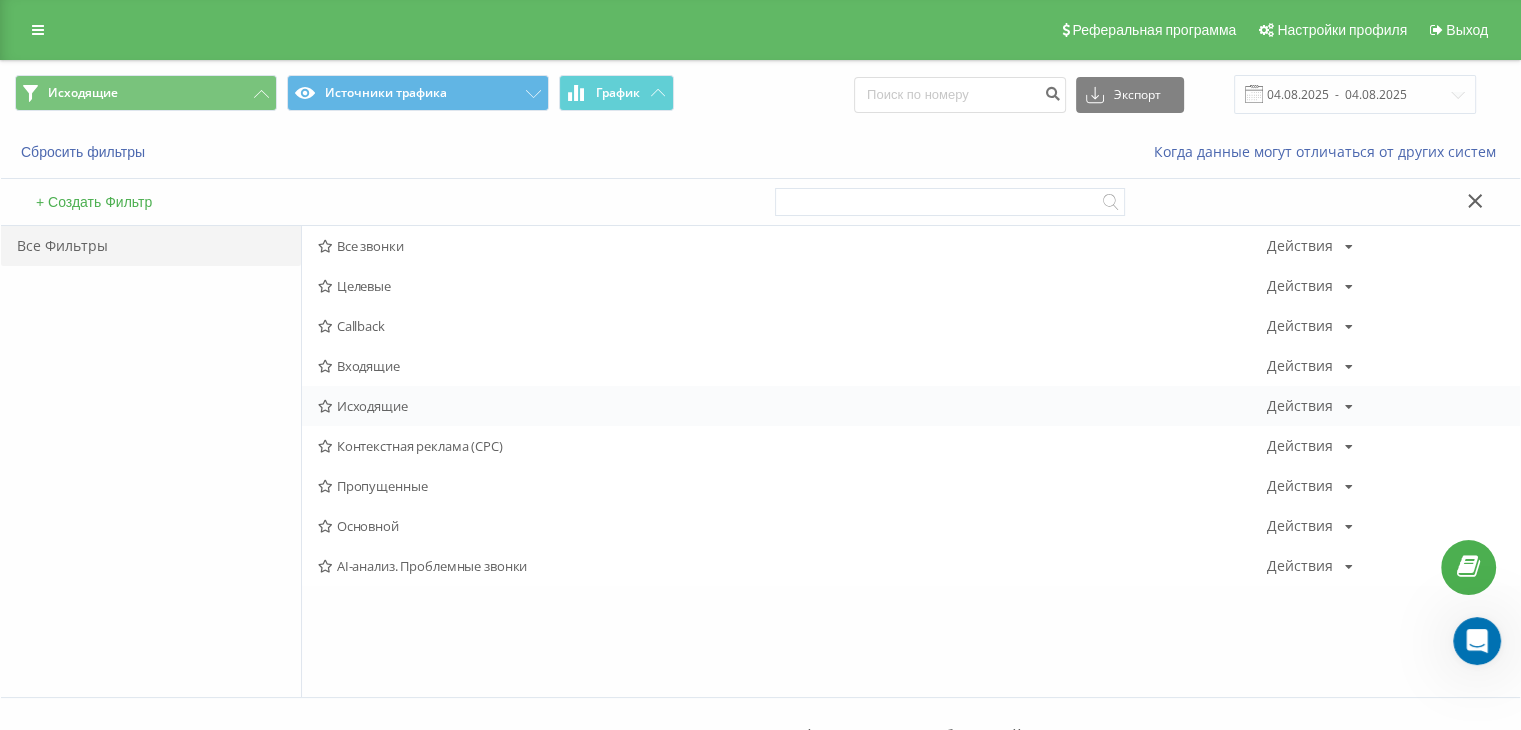 click on "Исходящие Действия Редактировать Копировать Удалить По умолчанию Поделиться" at bounding box center [911, 406] 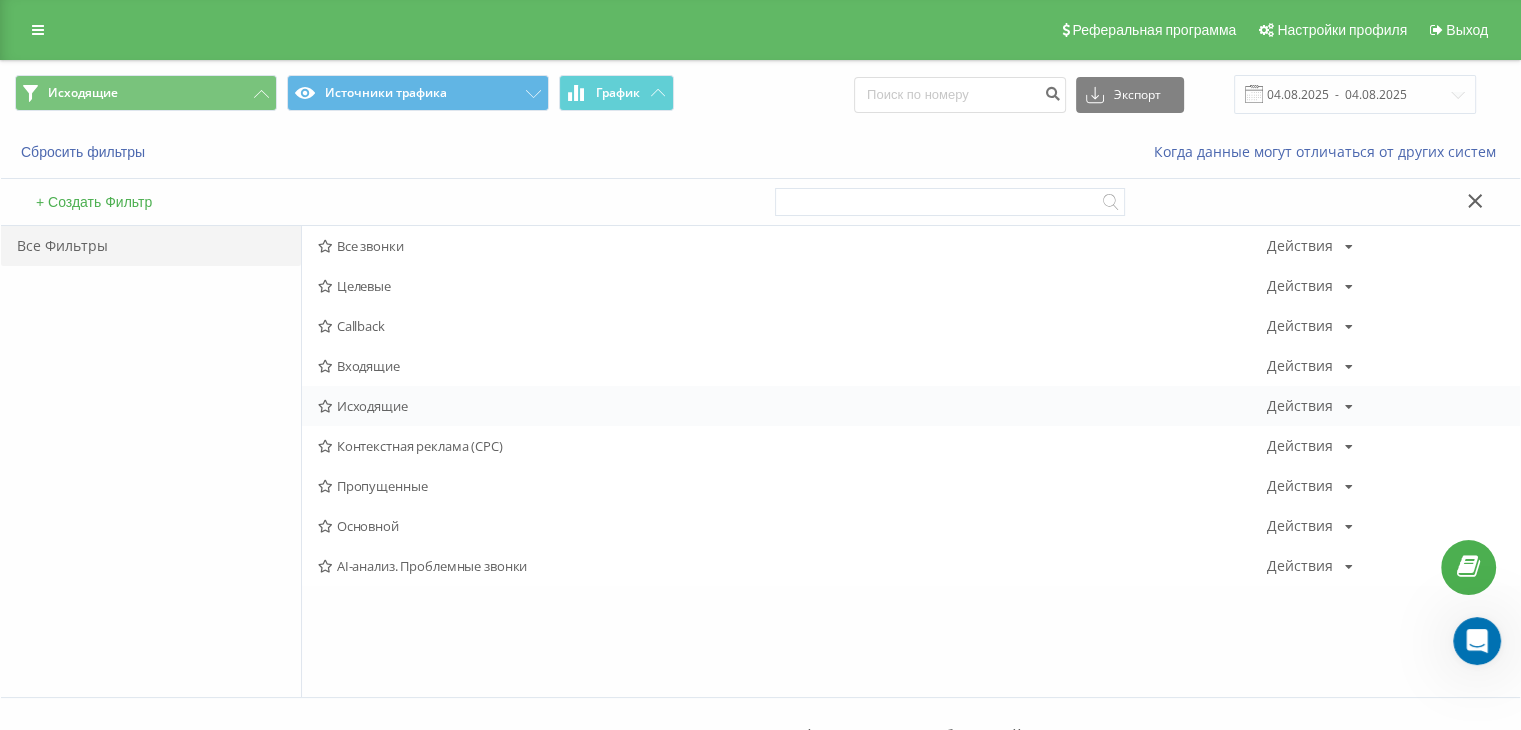 click on "Исходящие" at bounding box center (792, 406) 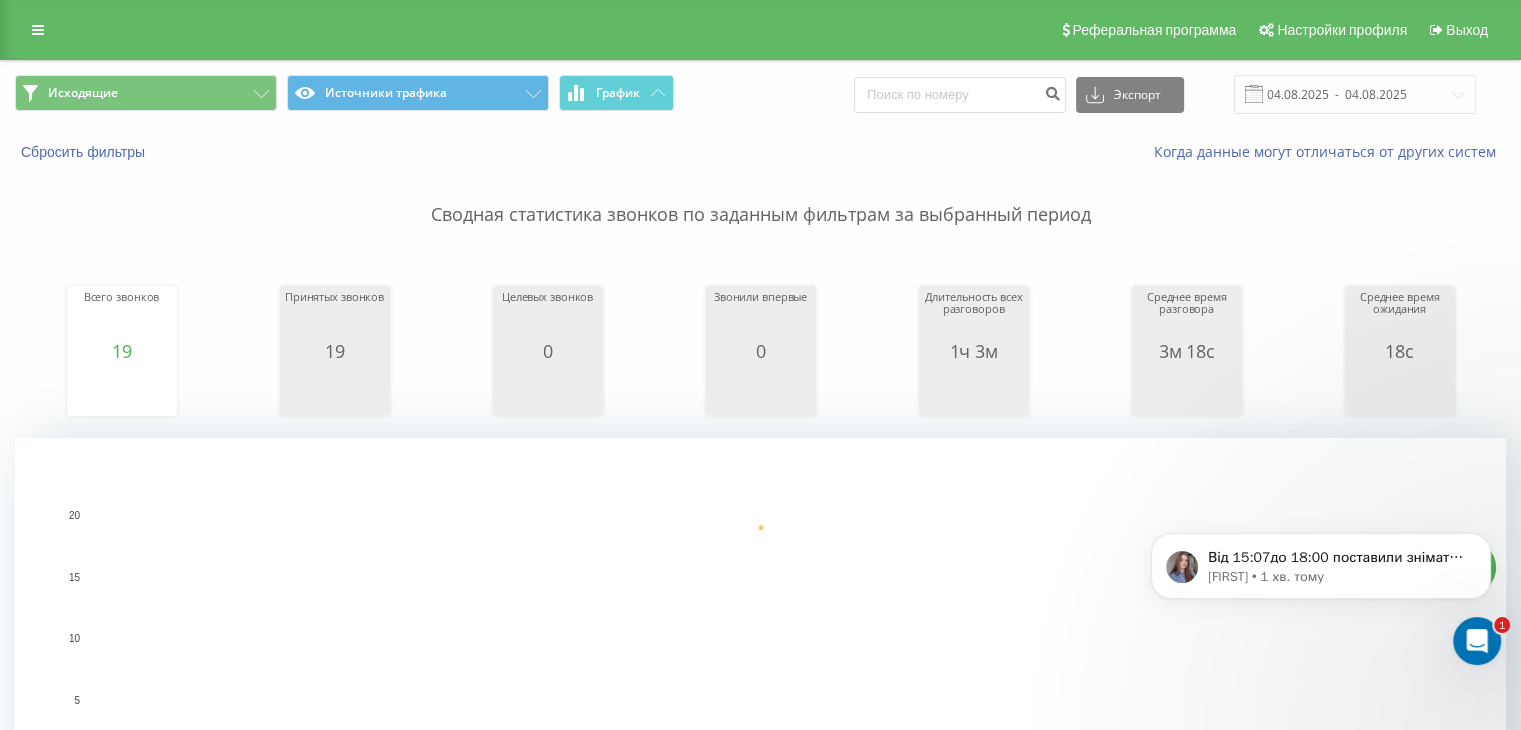 scroll, scrollTop: 0, scrollLeft: 0, axis: both 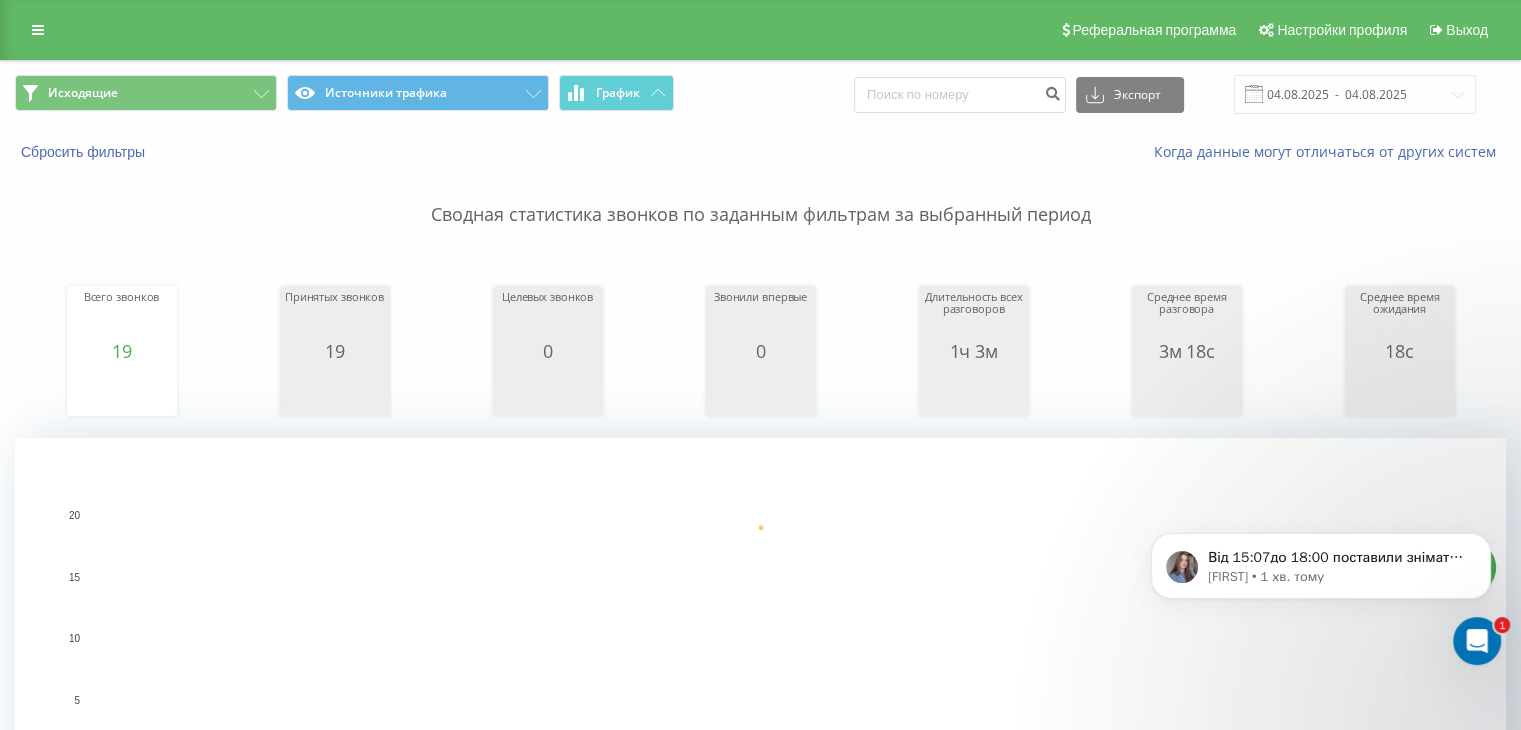 click 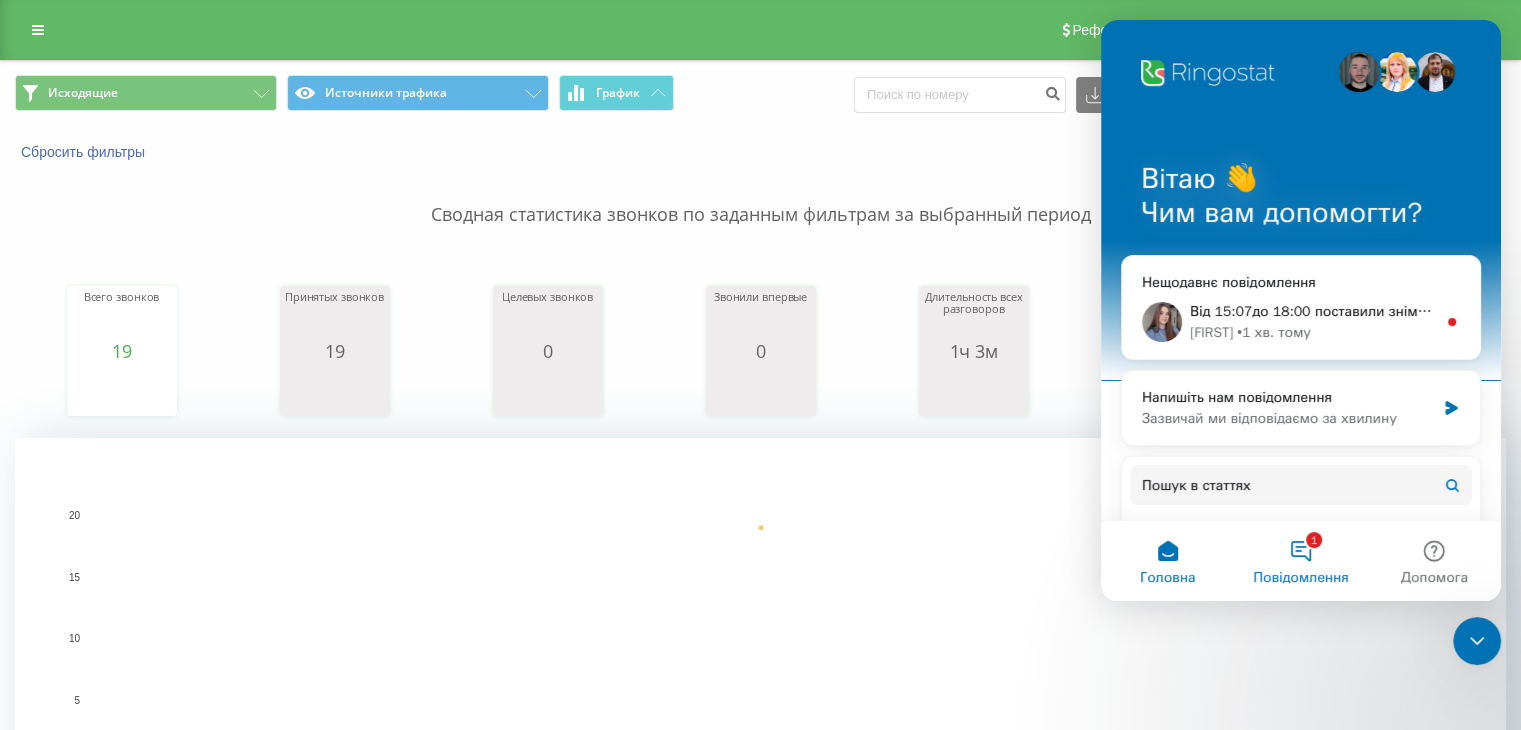 click on "1 Повідомлення" at bounding box center [1300, 561] 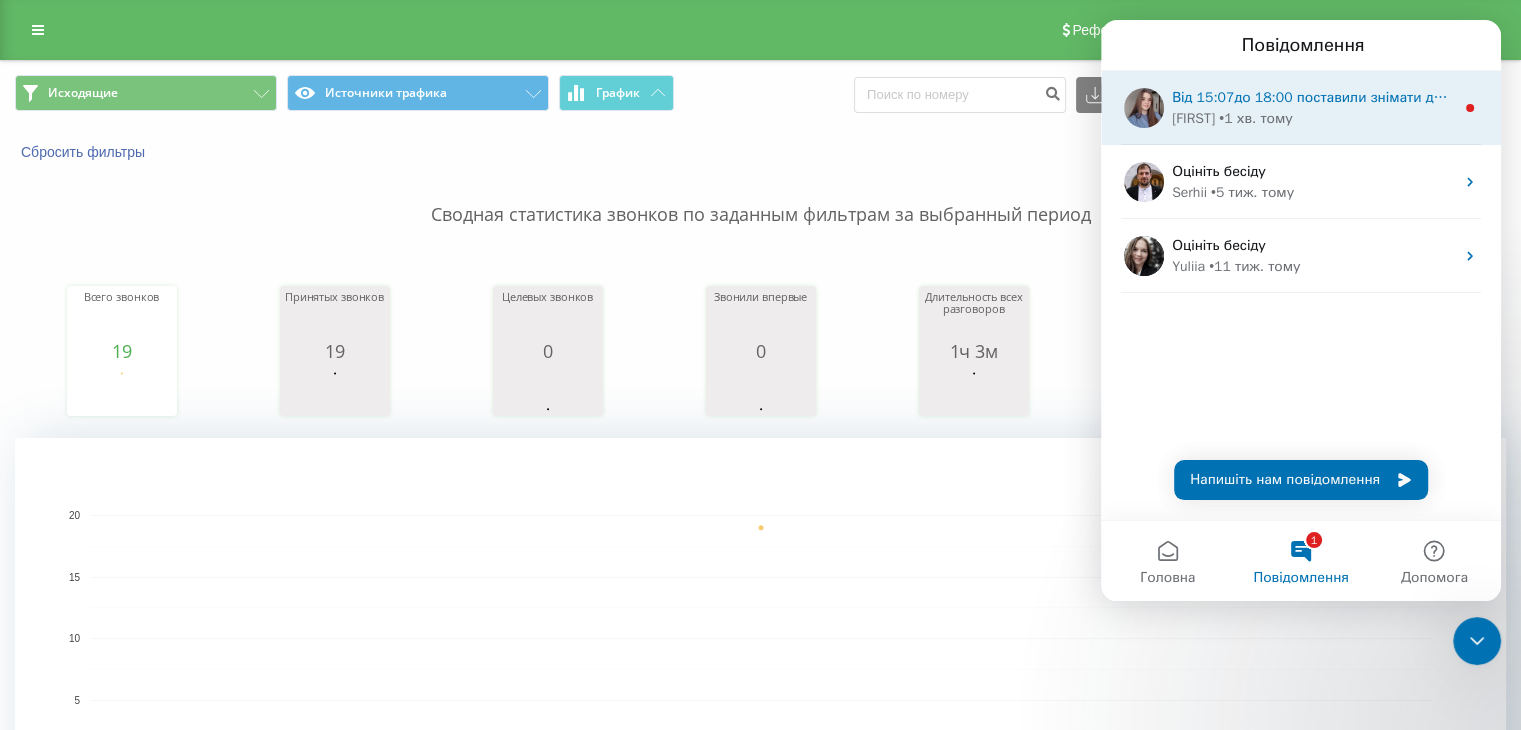 click on "Від 15:07до 18:00 поставили знімати дамп, надайте будь ласка свіжі приклади проблемних дзвінків з цього моменту, щоб я змогла передати його на перевірку" at bounding box center (1713, 97) 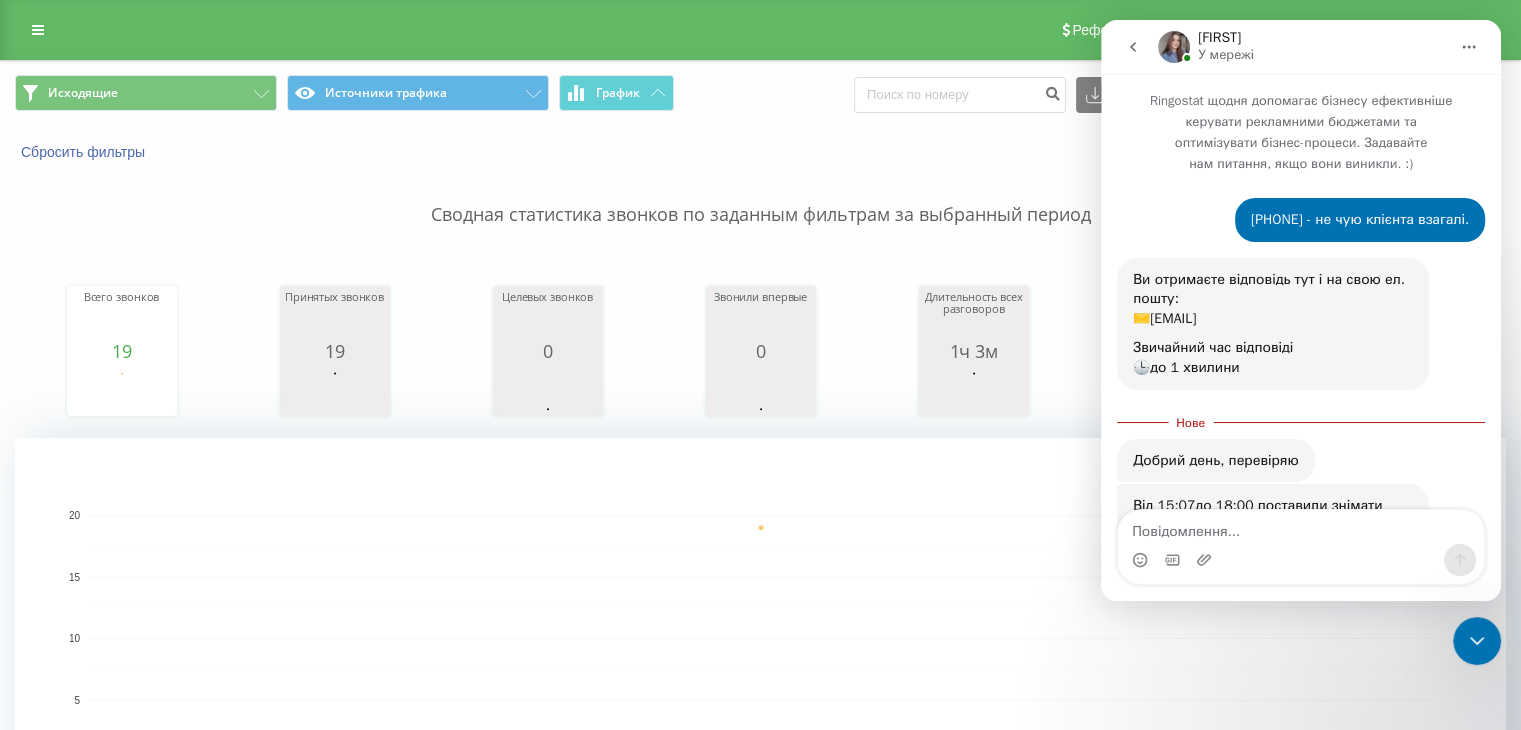 scroll, scrollTop: 3, scrollLeft: 0, axis: vertical 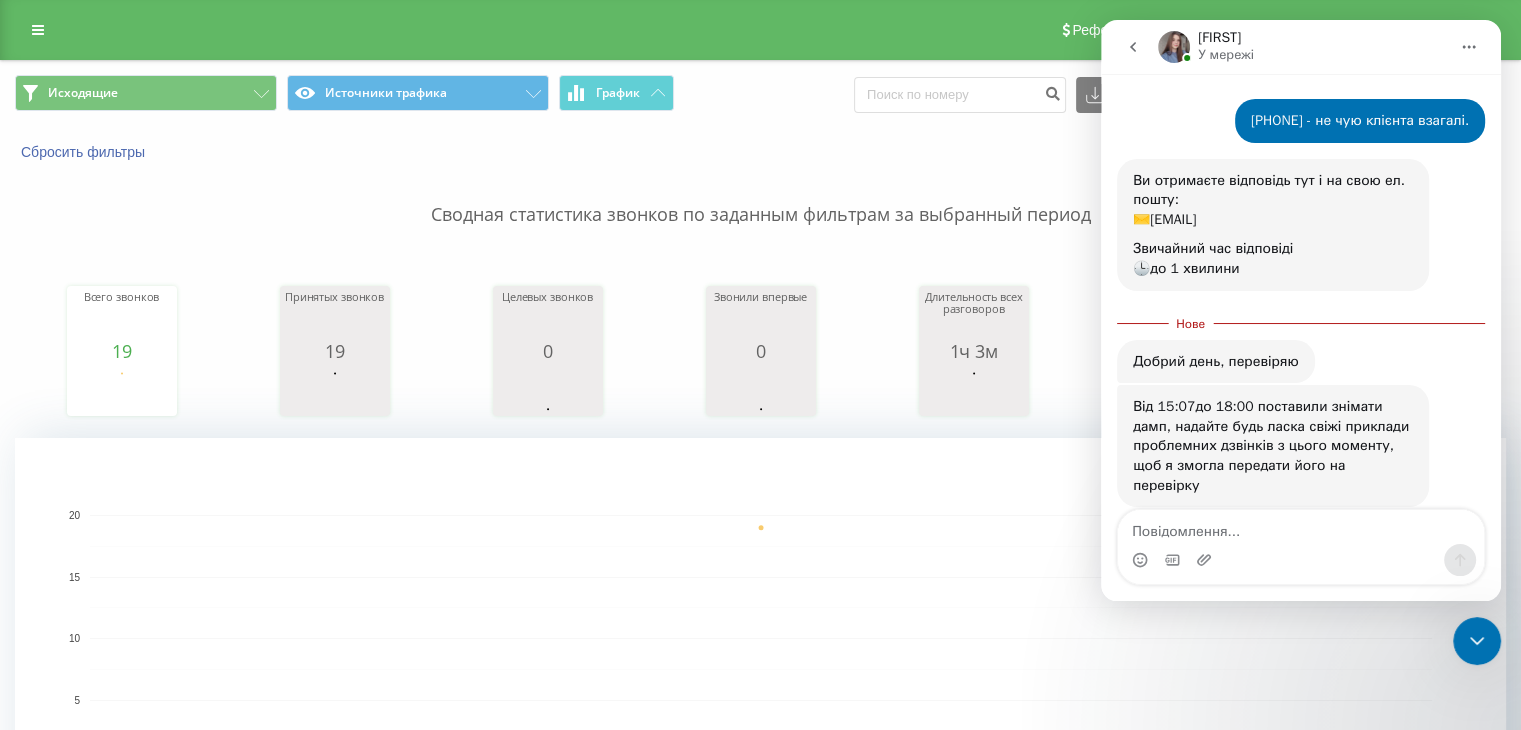 click at bounding box center [1133, 47] 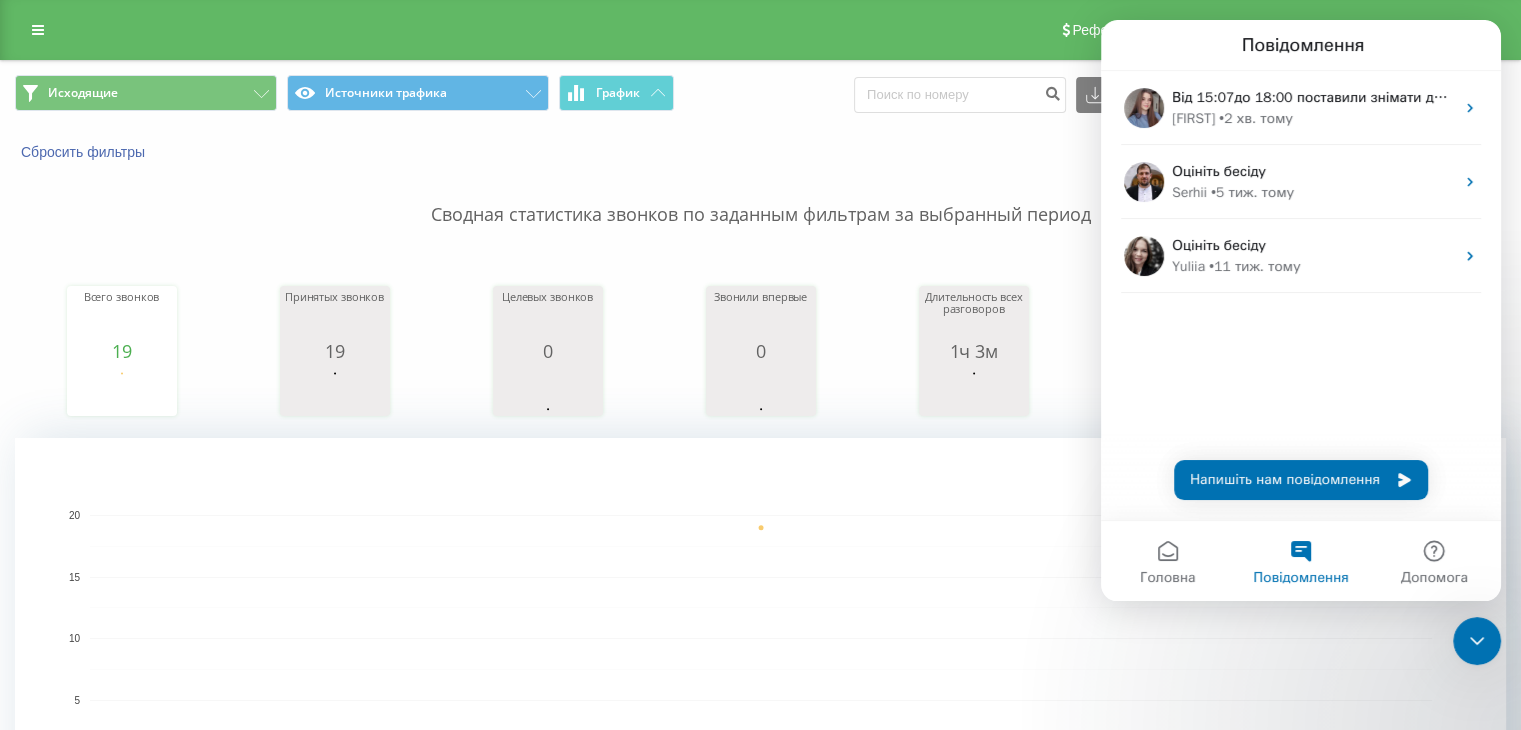 scroll, scrollTop: 0, scrollLeft: 0, axis: both 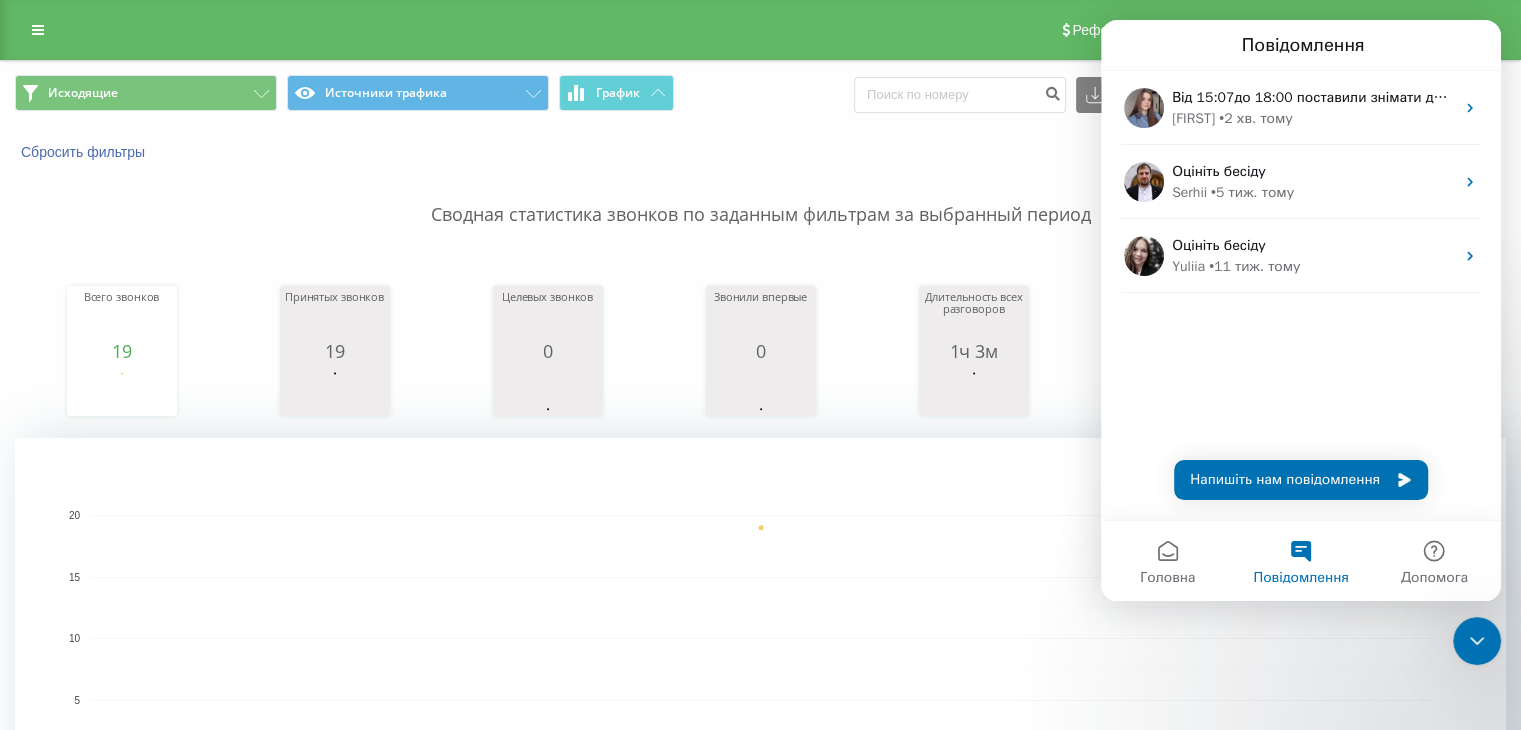 click at bounding box center (1477, 641) 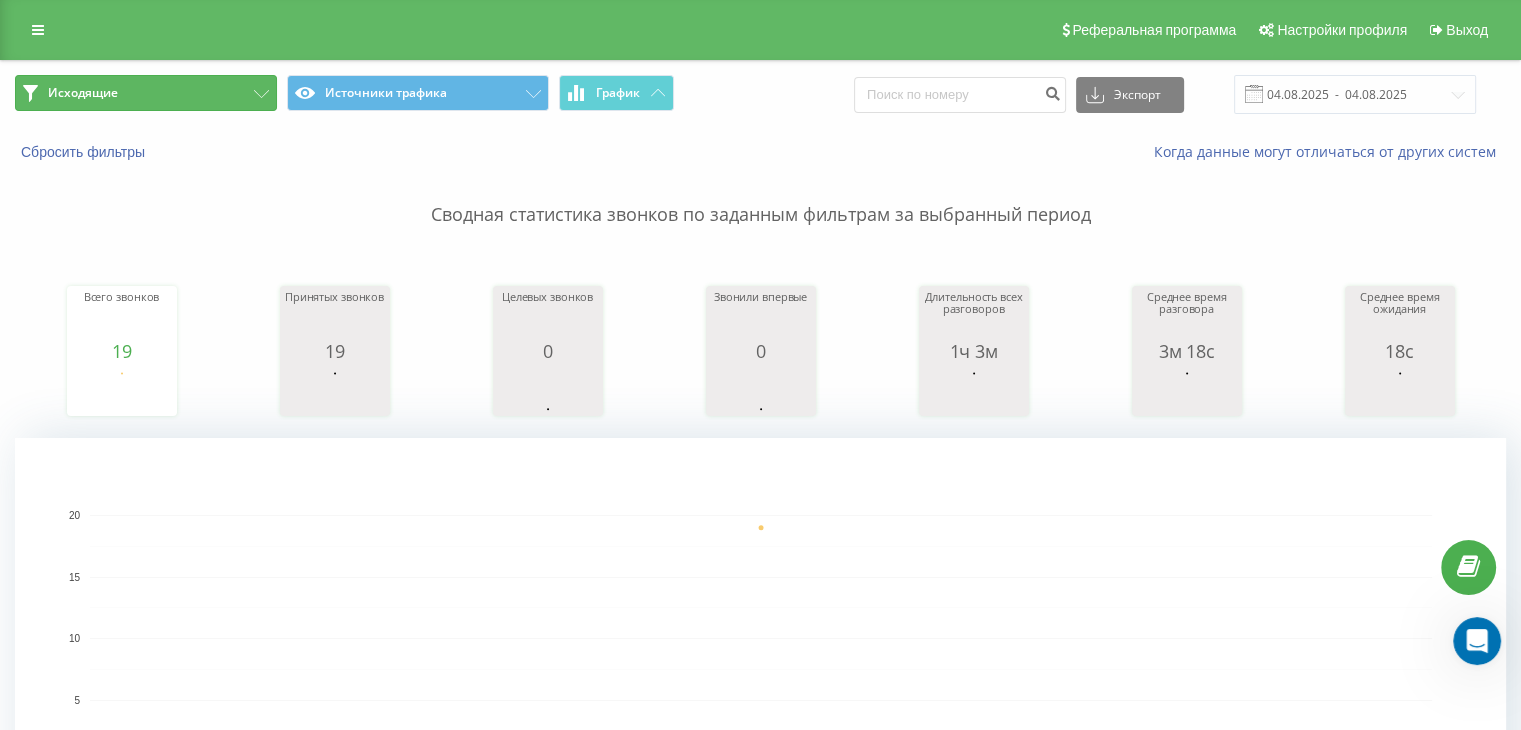 click on "Исходящие" at bounding box center [146, 93] 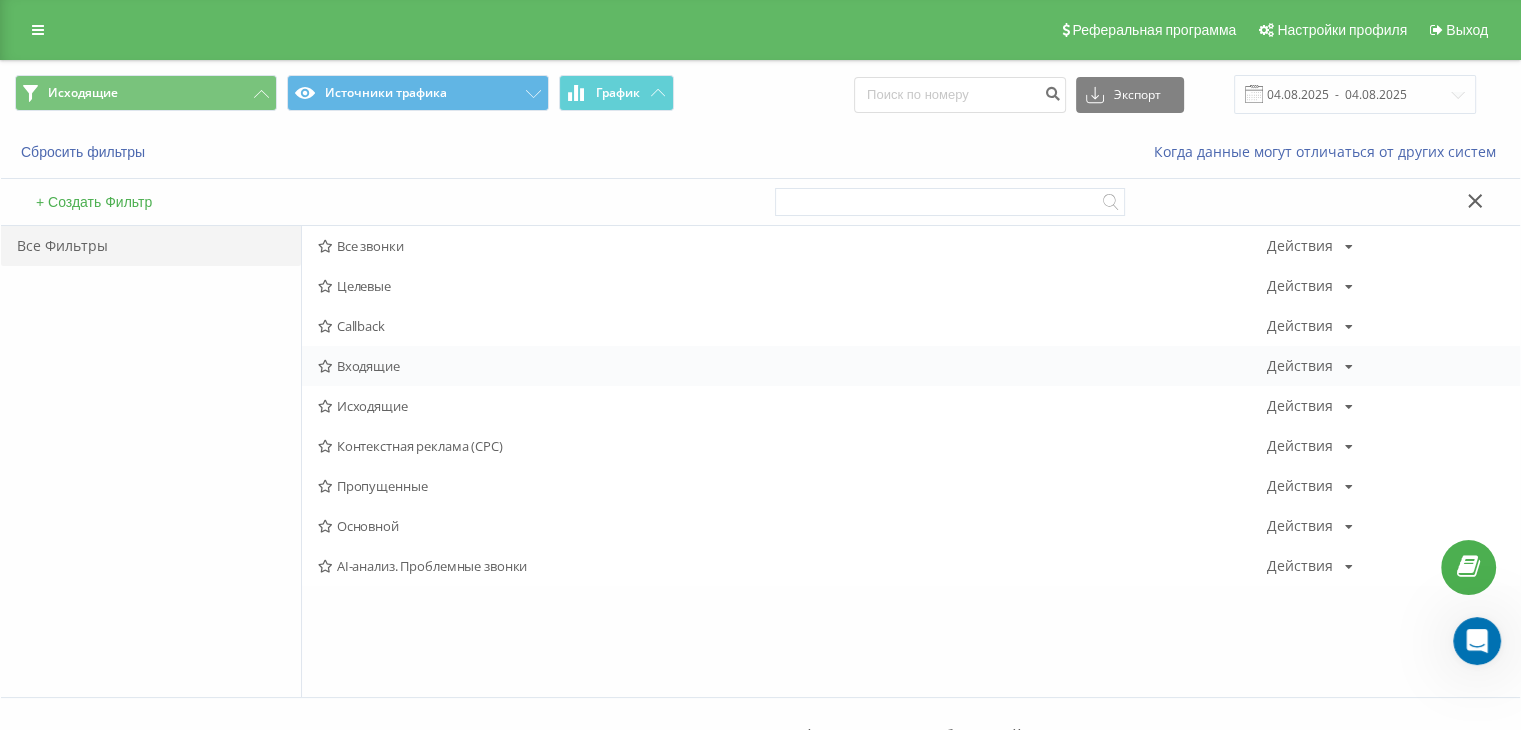 click on "Входящие" at bounding box center (792, 366) 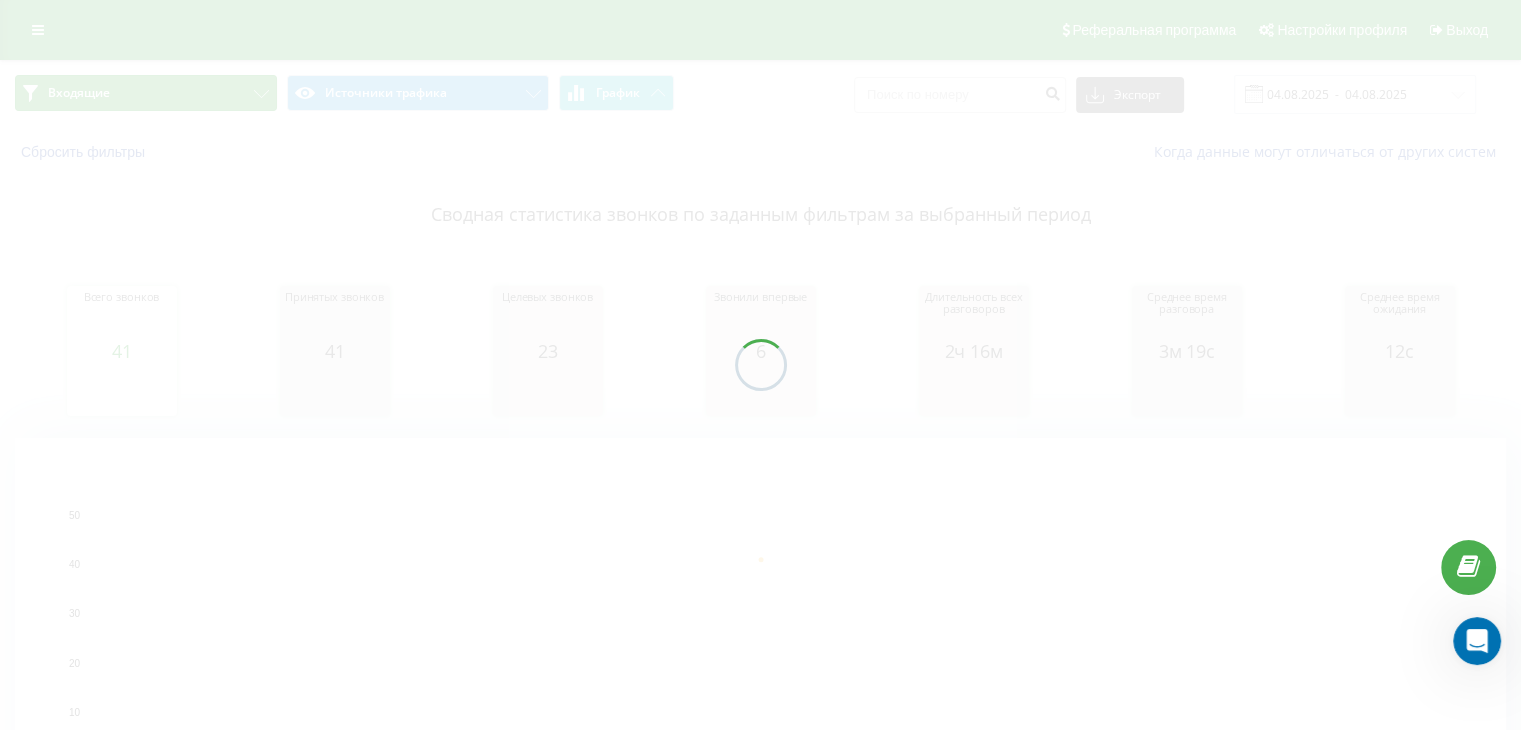 click on "Входящие" at bounding box center (146, 93) 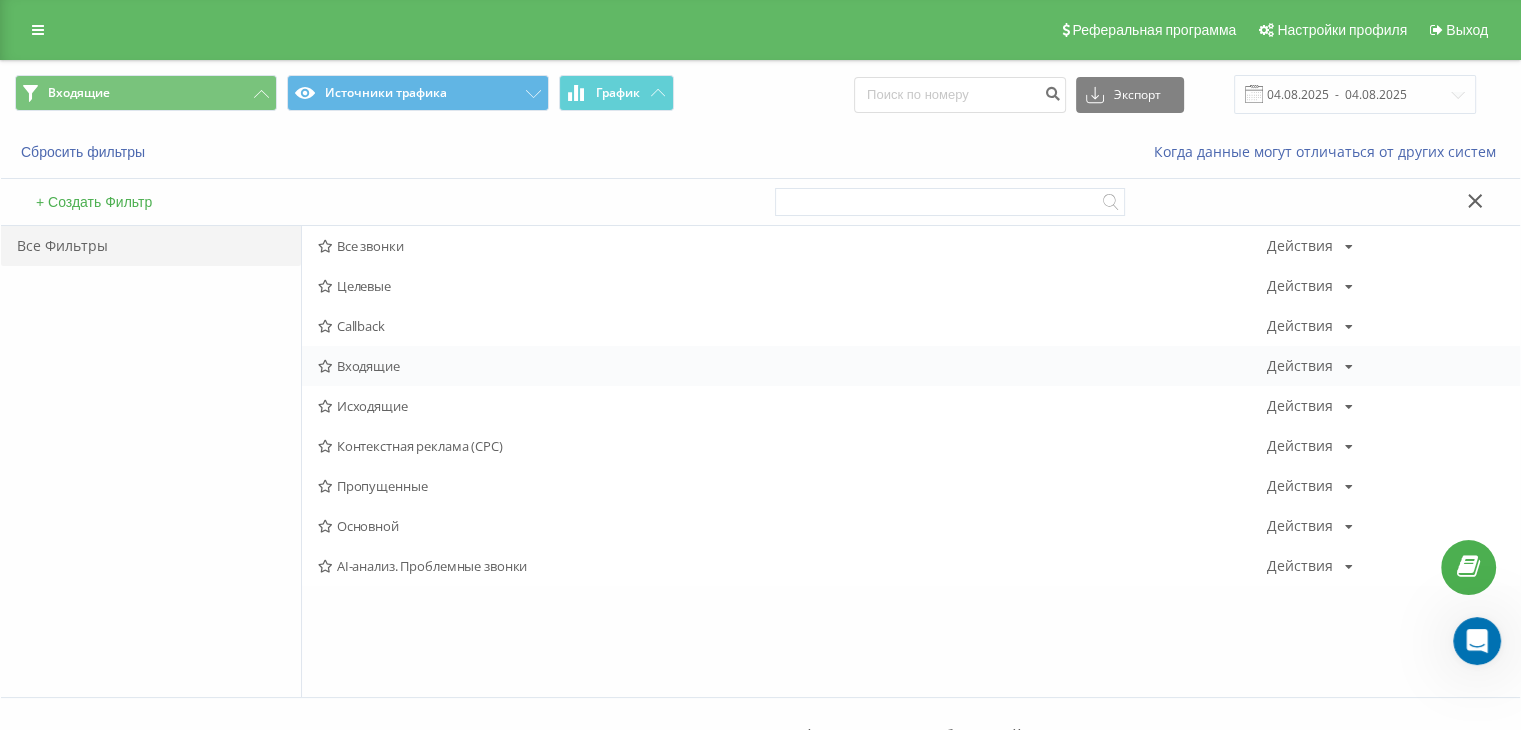 click on "Входящие Действия Редактировать Копировать Удалить По умолчанию Поделиться" at bounding box center [911, 366] 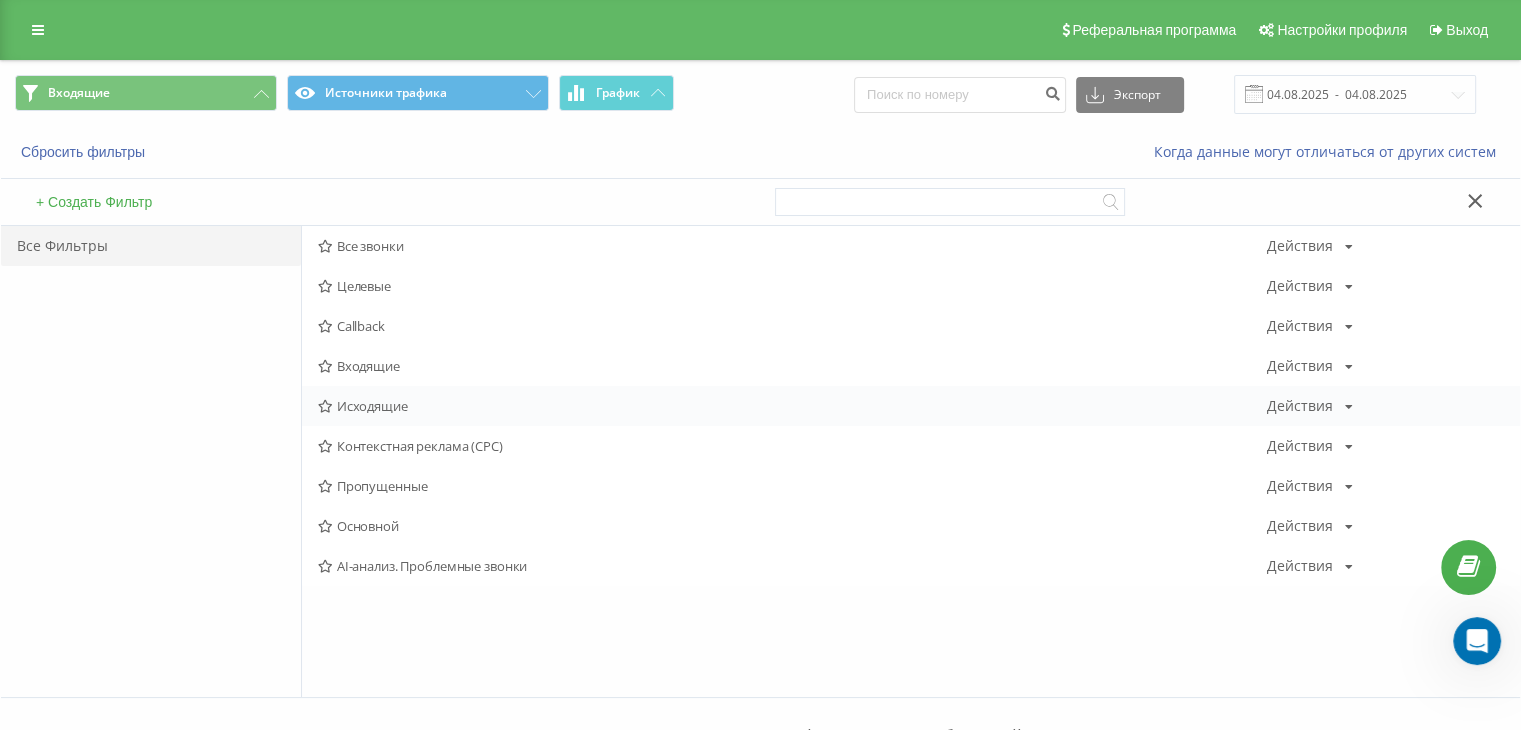 click on "Исходящие Действия Редактировать Копировать Удалить По умолчанию Поделиться" at bounding box center (911, 406) 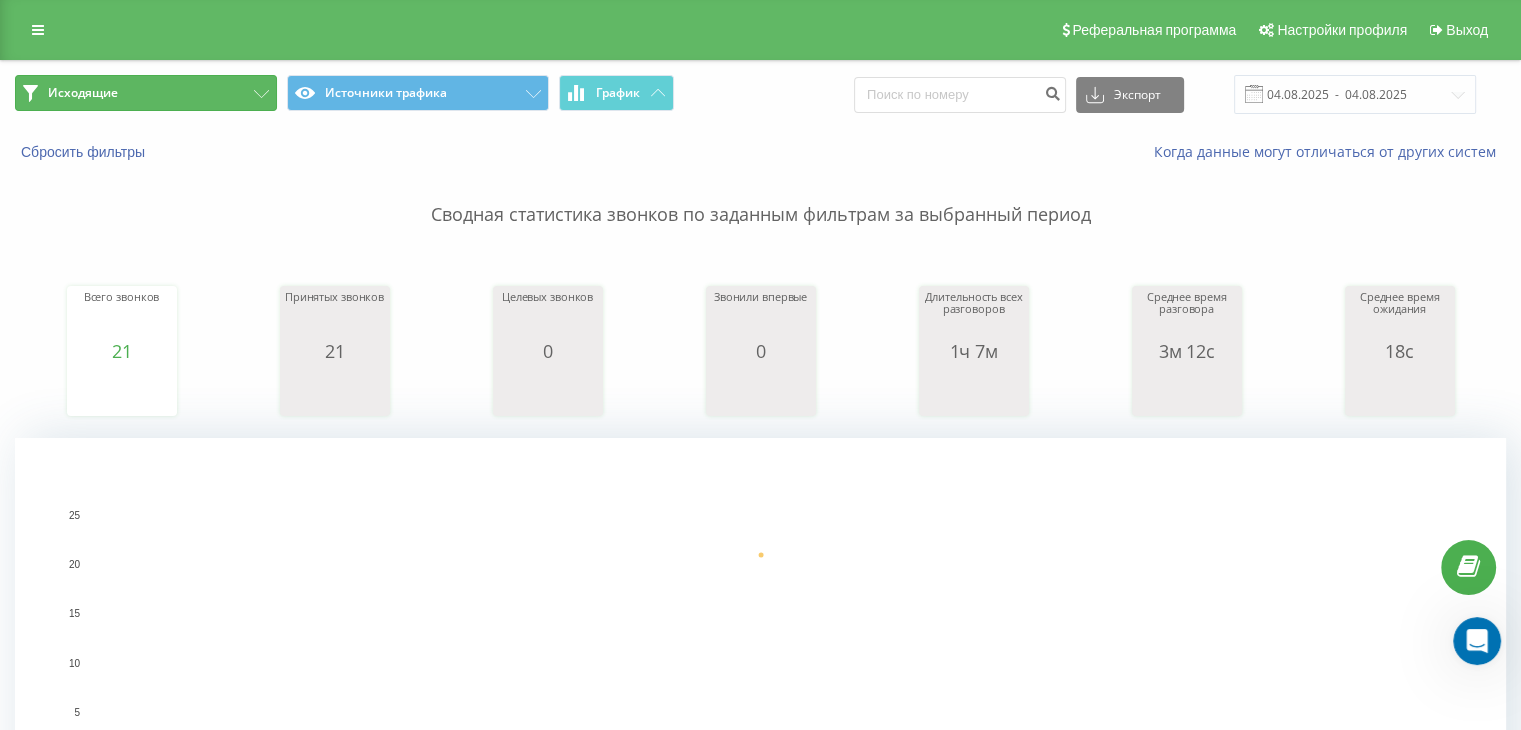 click on "Исходящие" at bounding box center (146, 93) 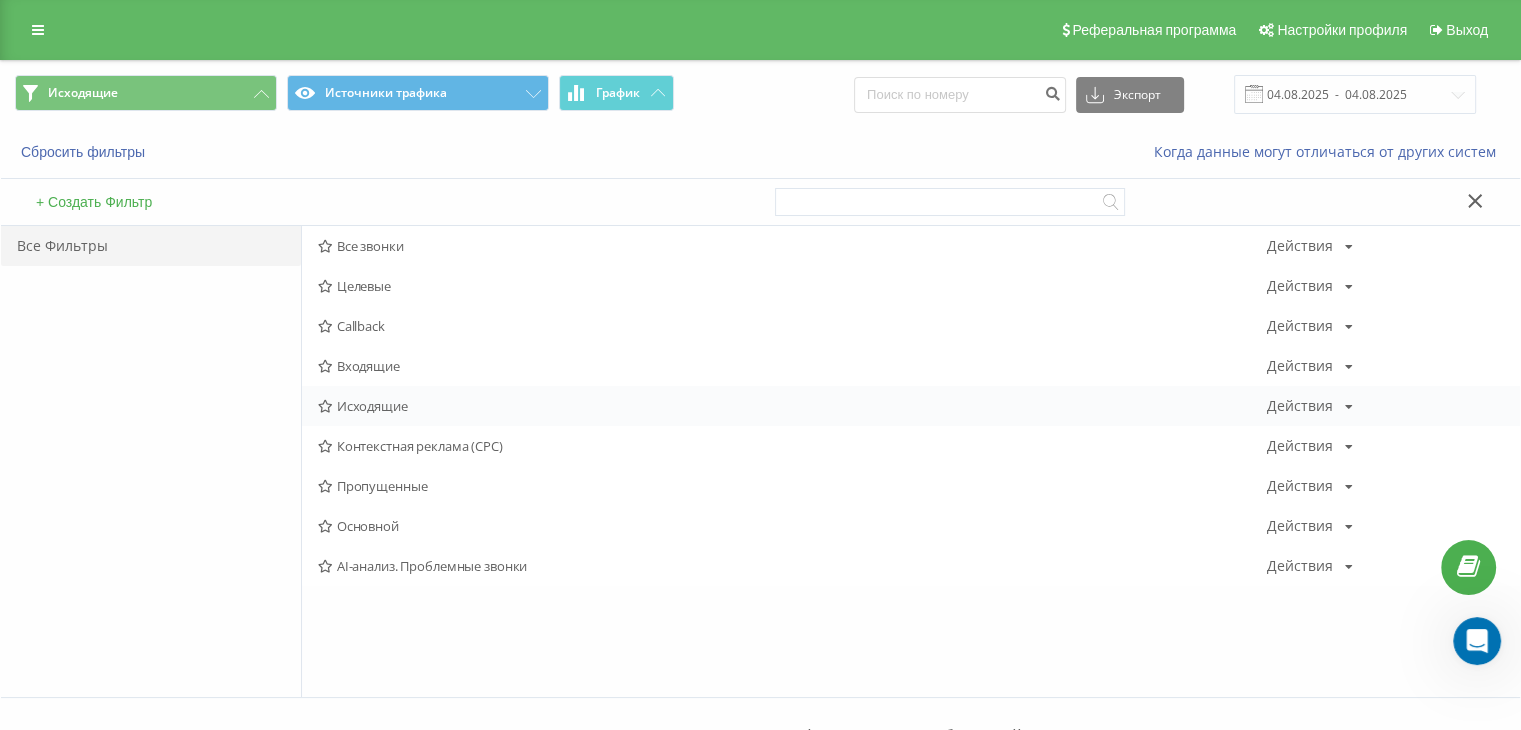 click on "Исходящие" at bounding box center (792, 406) 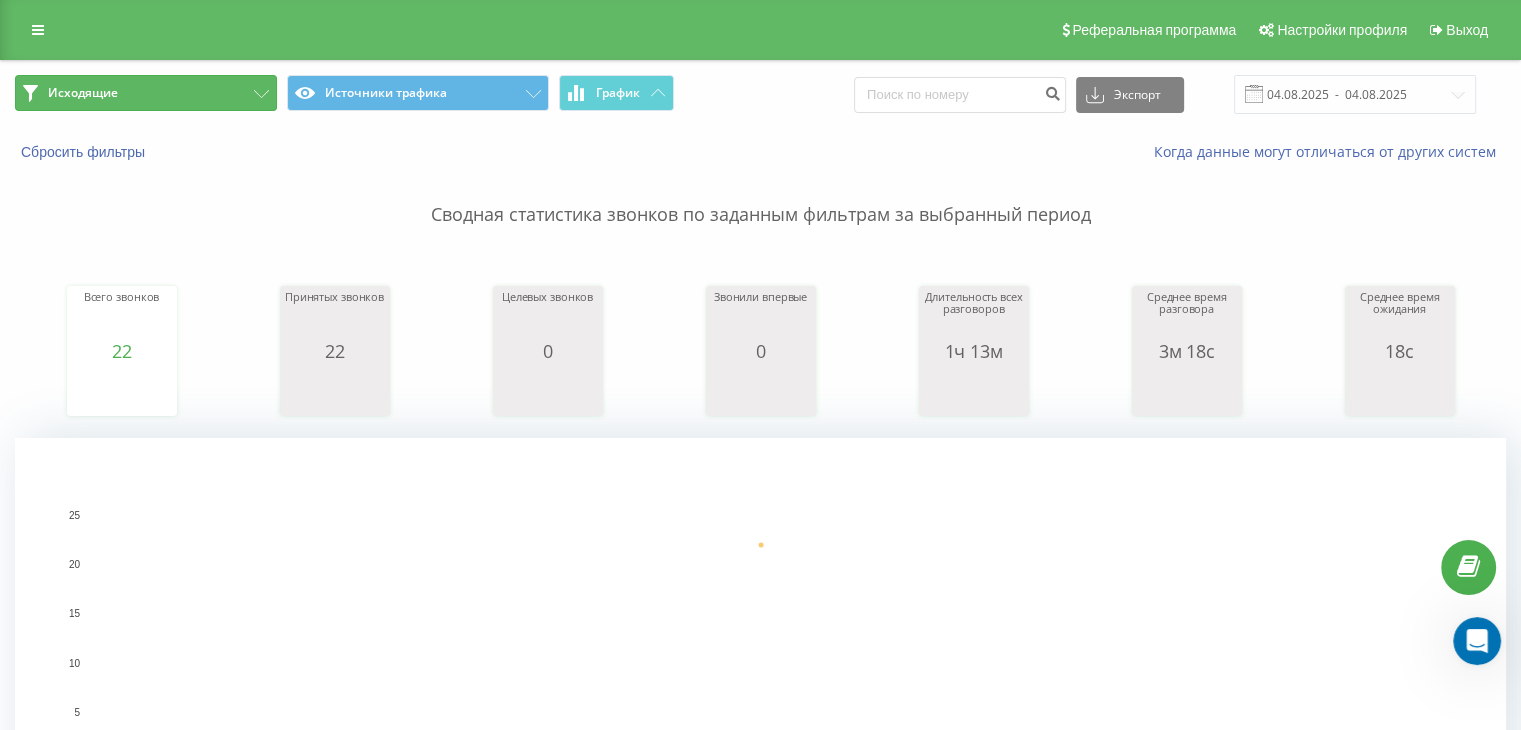click on "Исходящие" at bounding box center [146, 93] 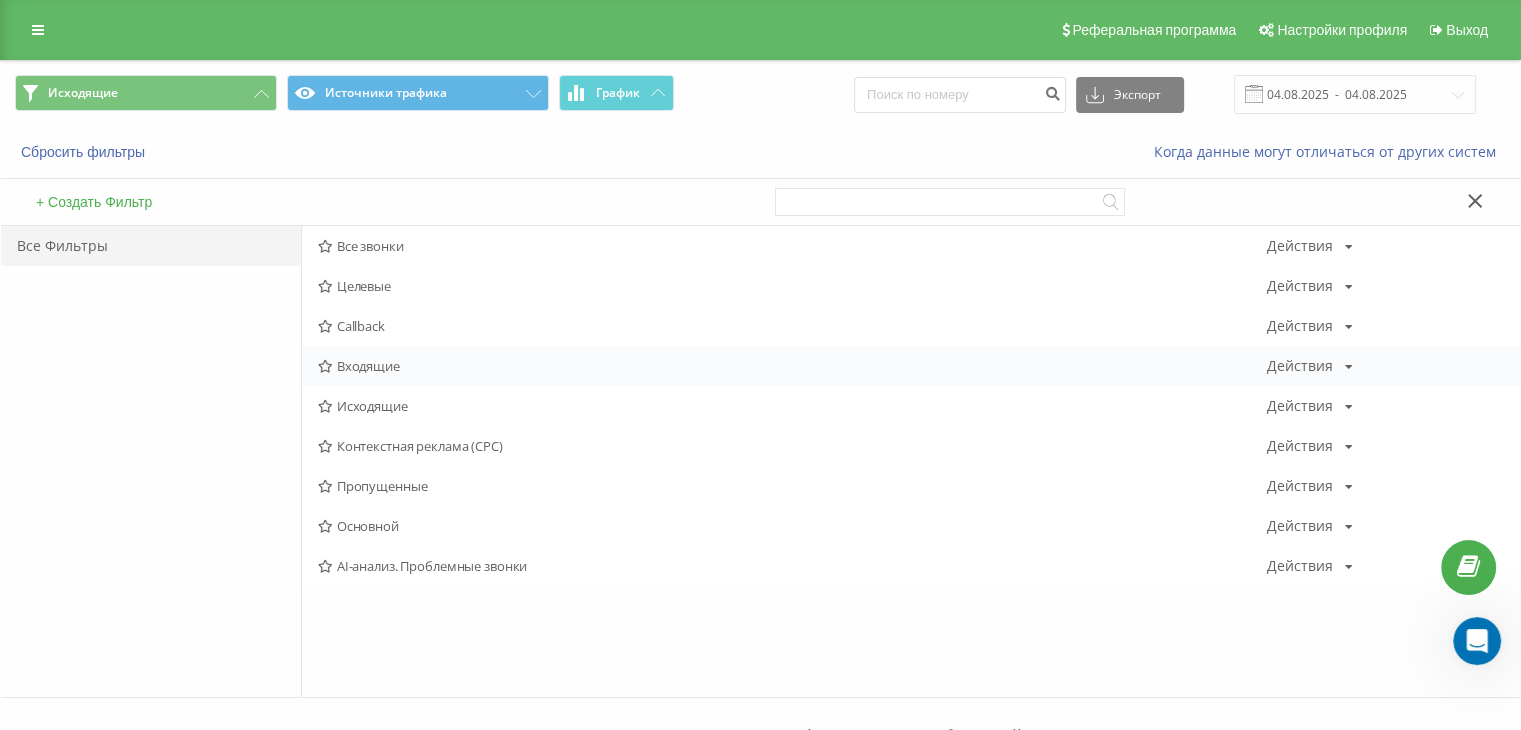 click on "Входящие" at bounding box center (792, 366) 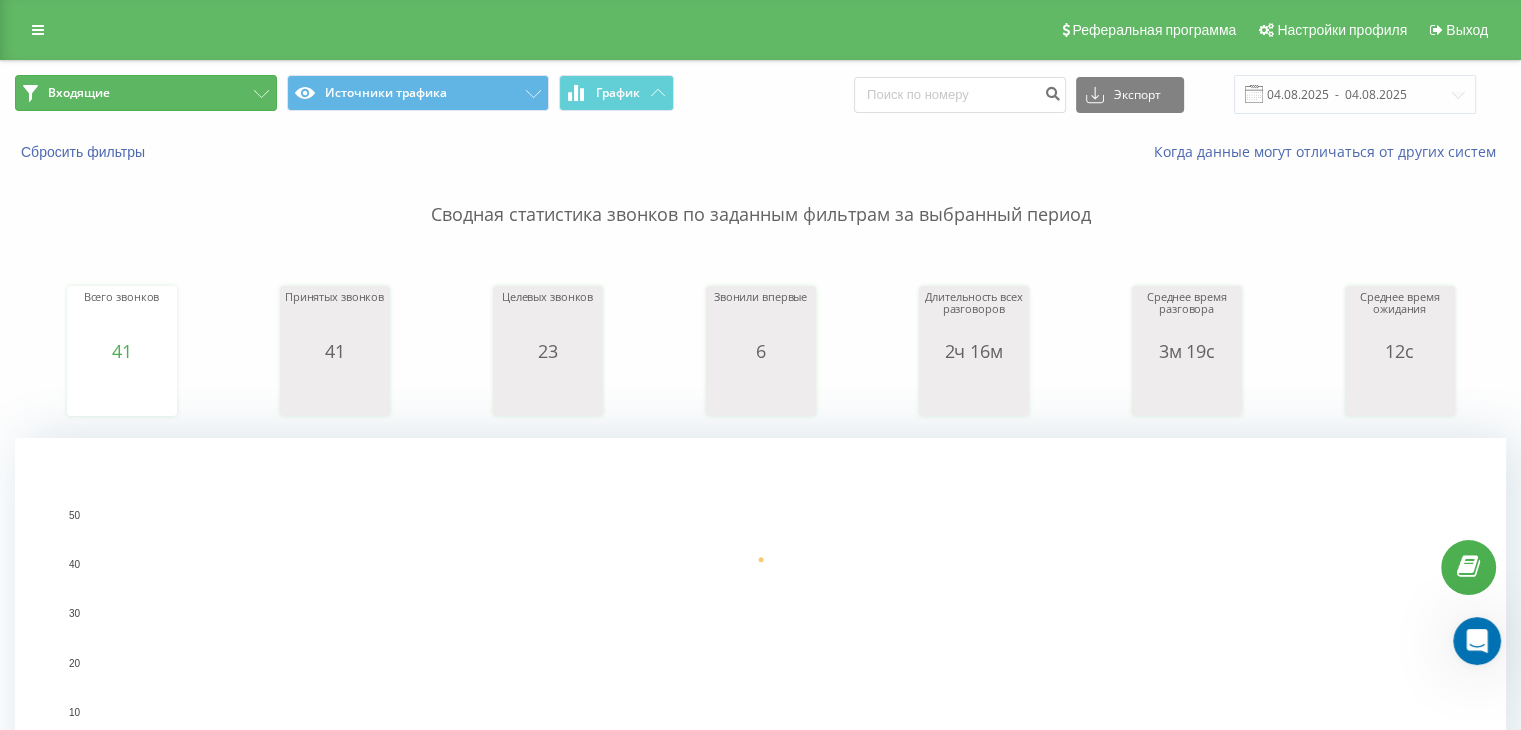 click on "Входящие" at bounding box center [146, 93] 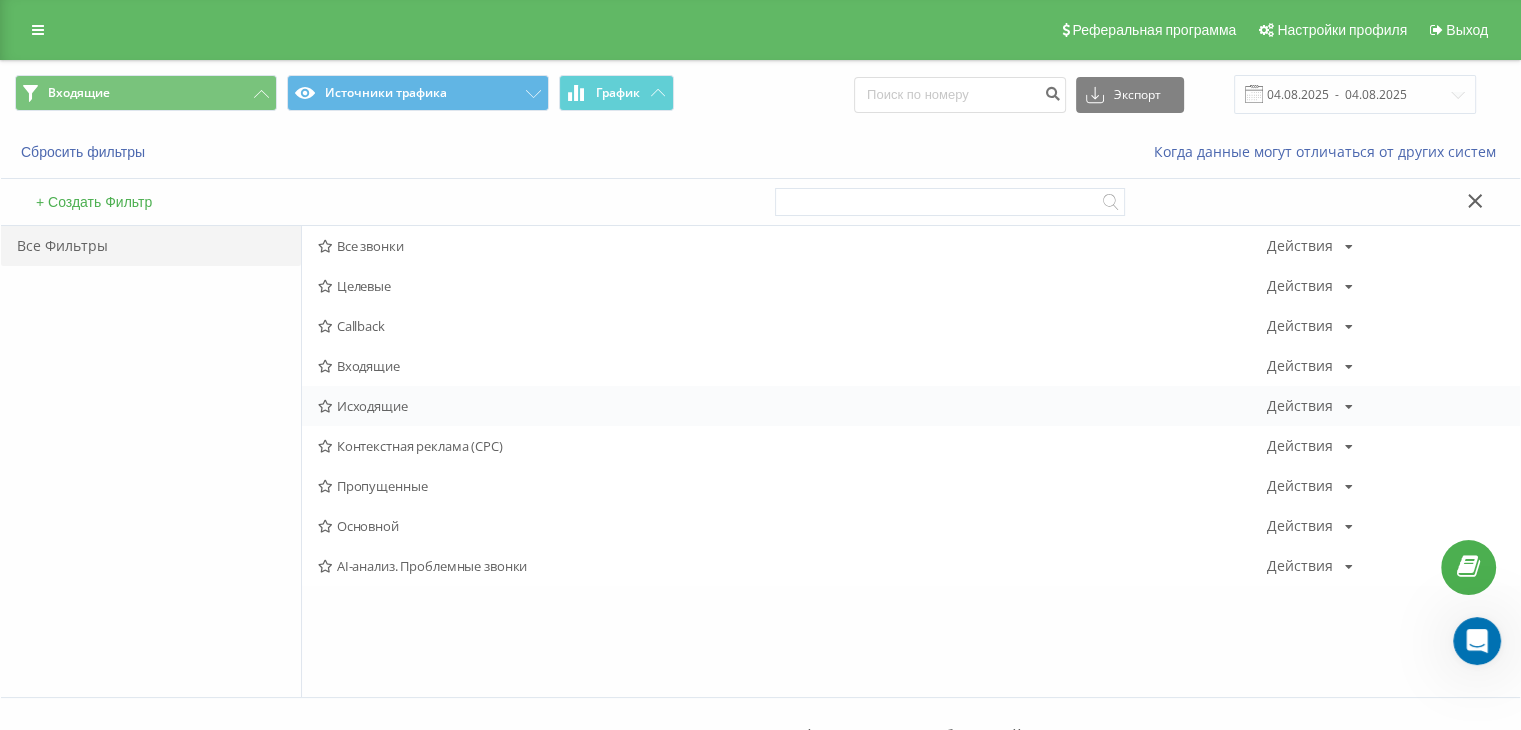 click on "Исходящие" at bounding box center [792, 406] 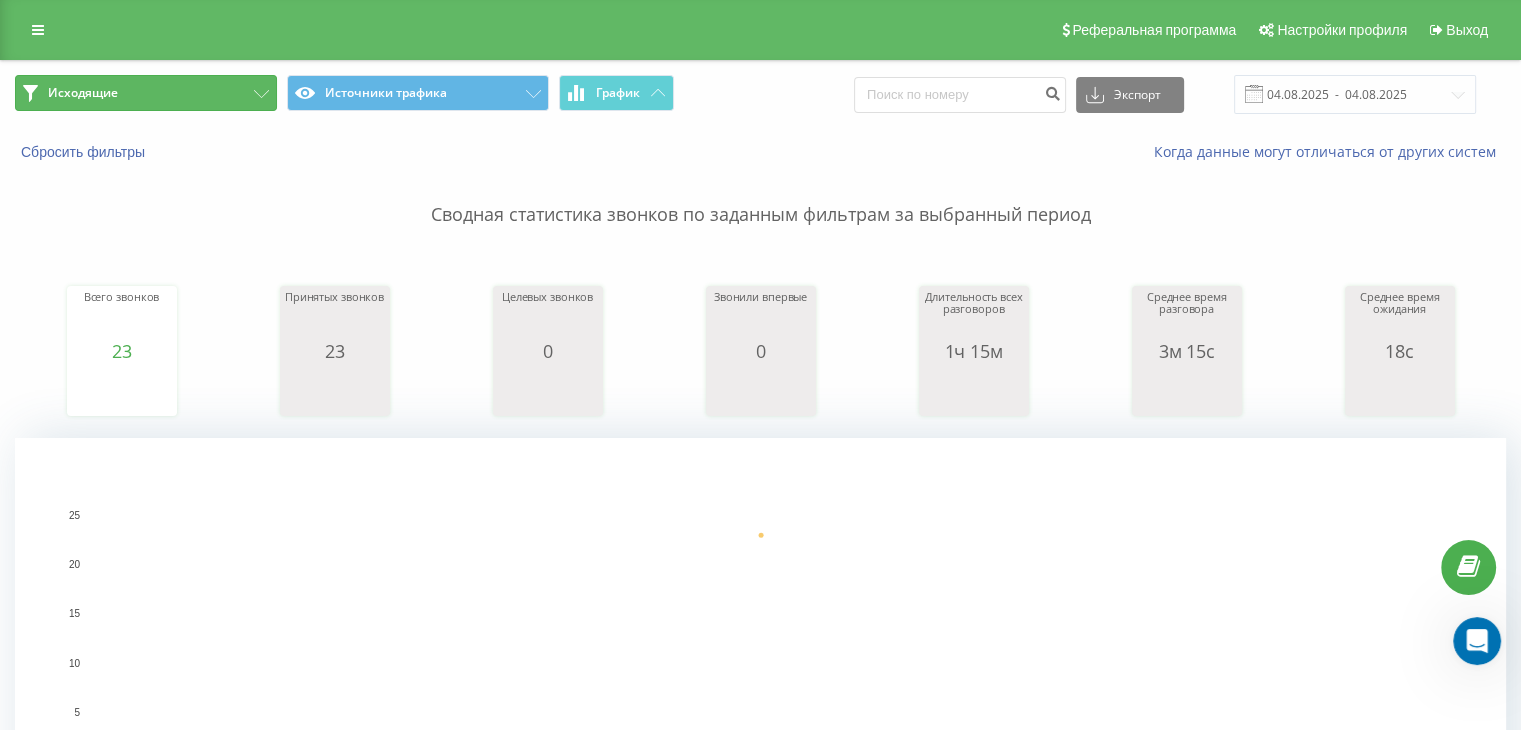 click on "Исходящие" at bounding box center (146, 93) 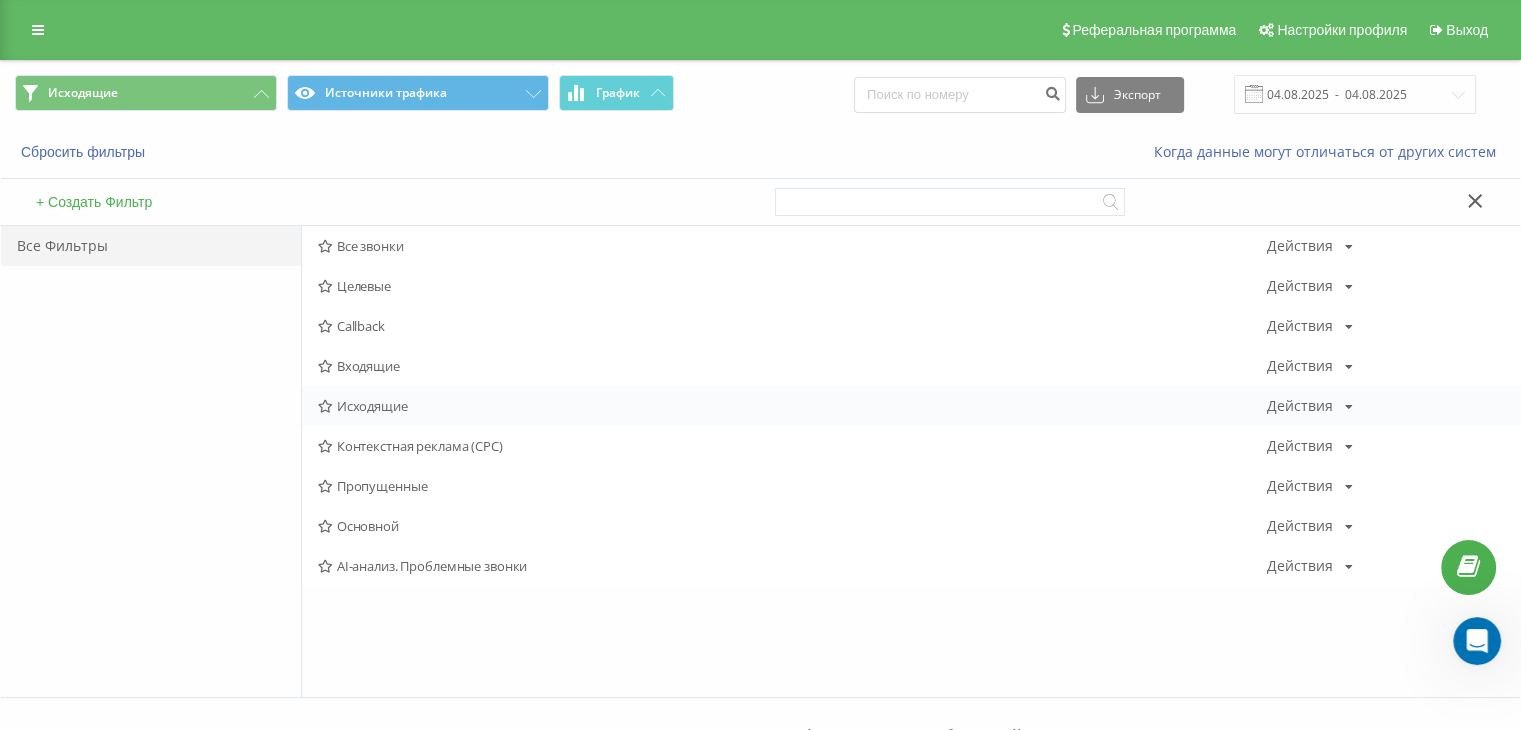 click on "Исходящие Действия Редактировать Копировать Удалить По умолчанию Поделиться" at bounding box center (911, 406) 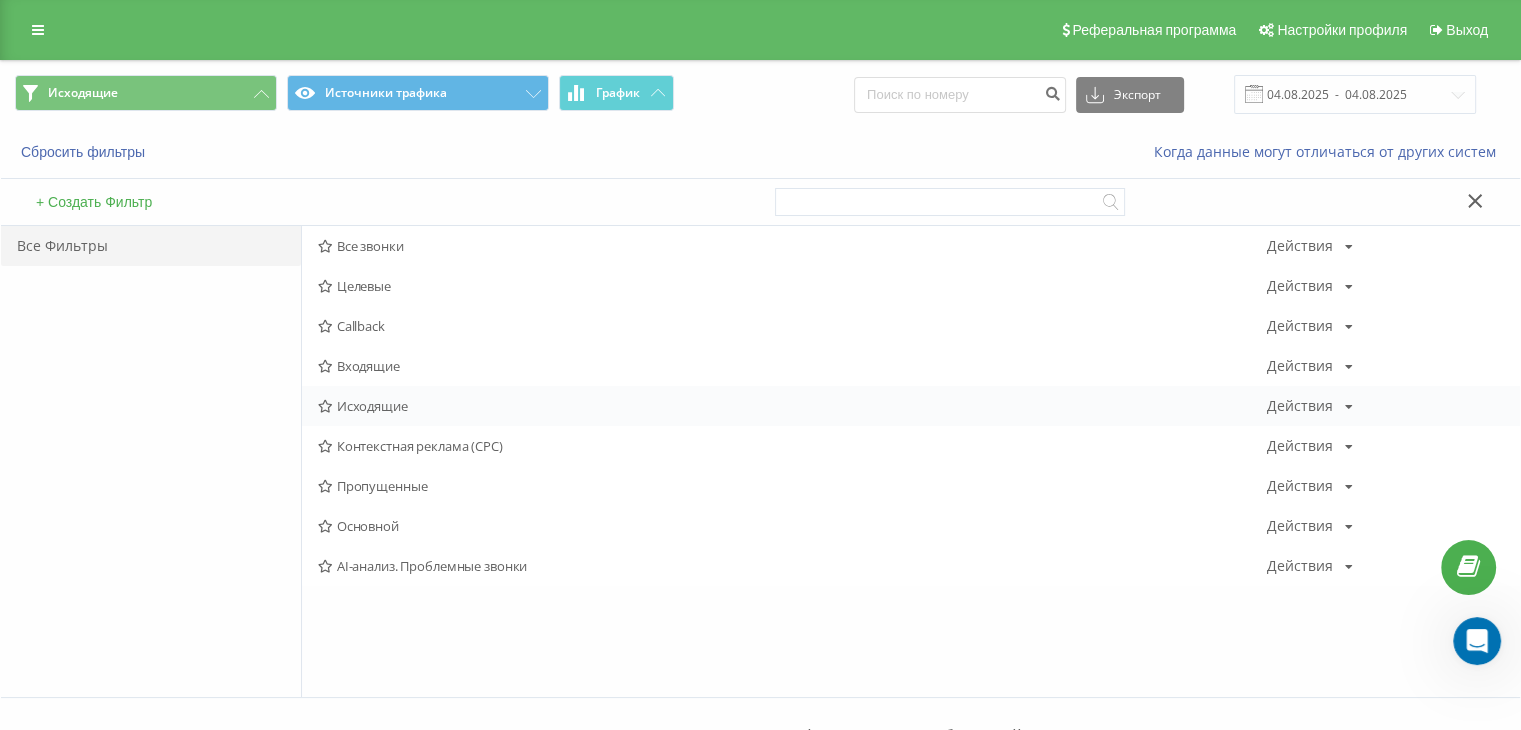 click on "Исходящие Действия Редактировать Копировать Удалить По умолчанию Поделиться" at bounding box center [911, 406] 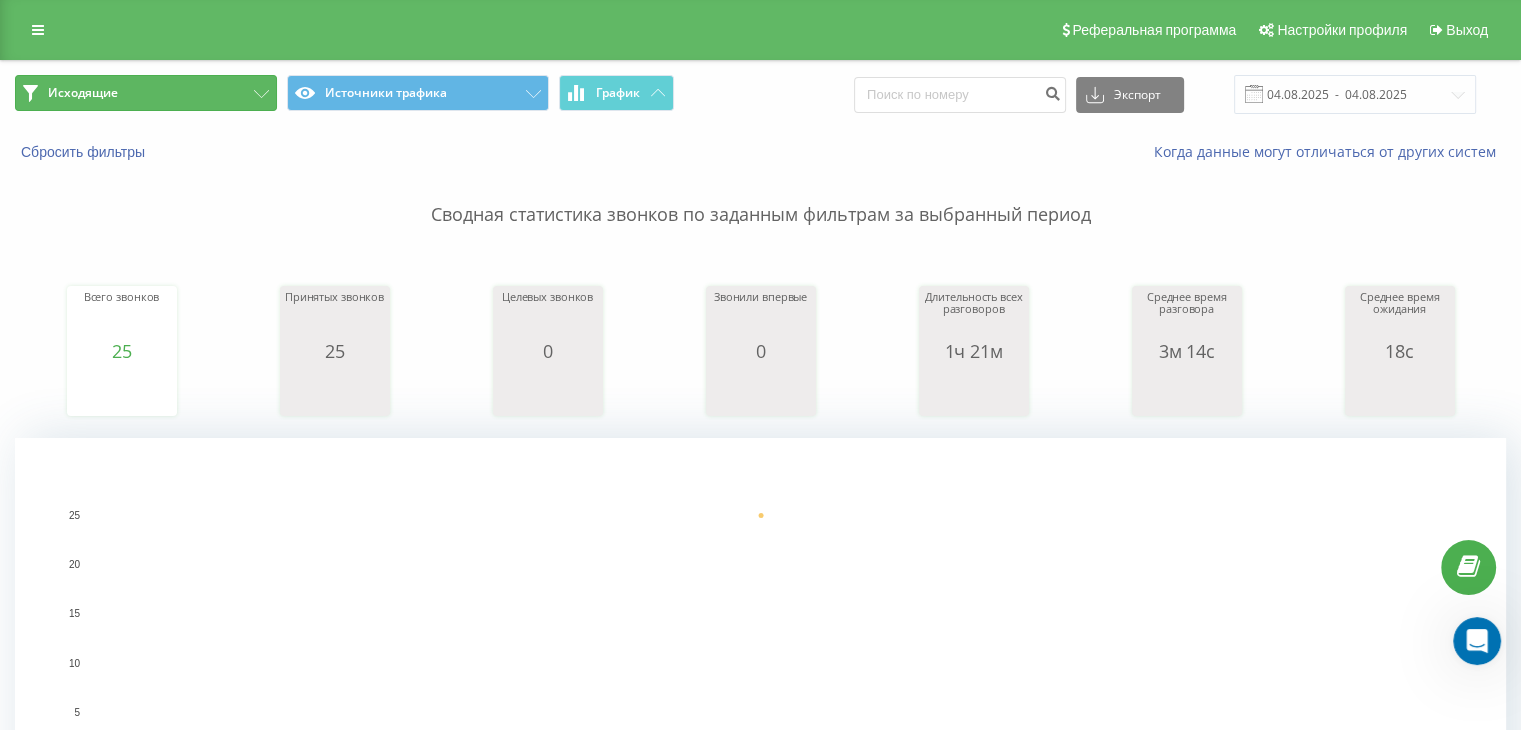 click on "Исходящие" at bounding box center (146, 93) 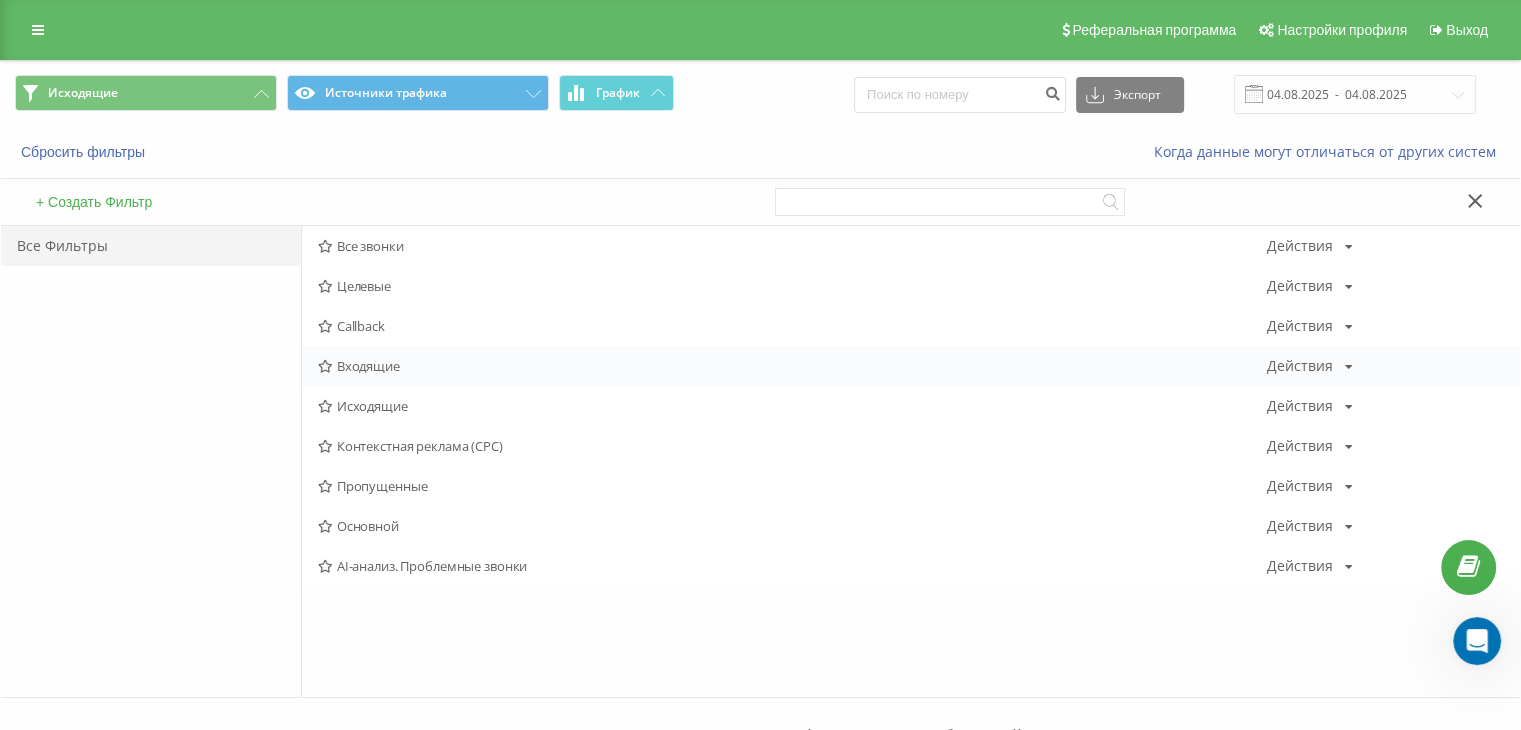 click on "Входящие" at bounding box center [792, 366] 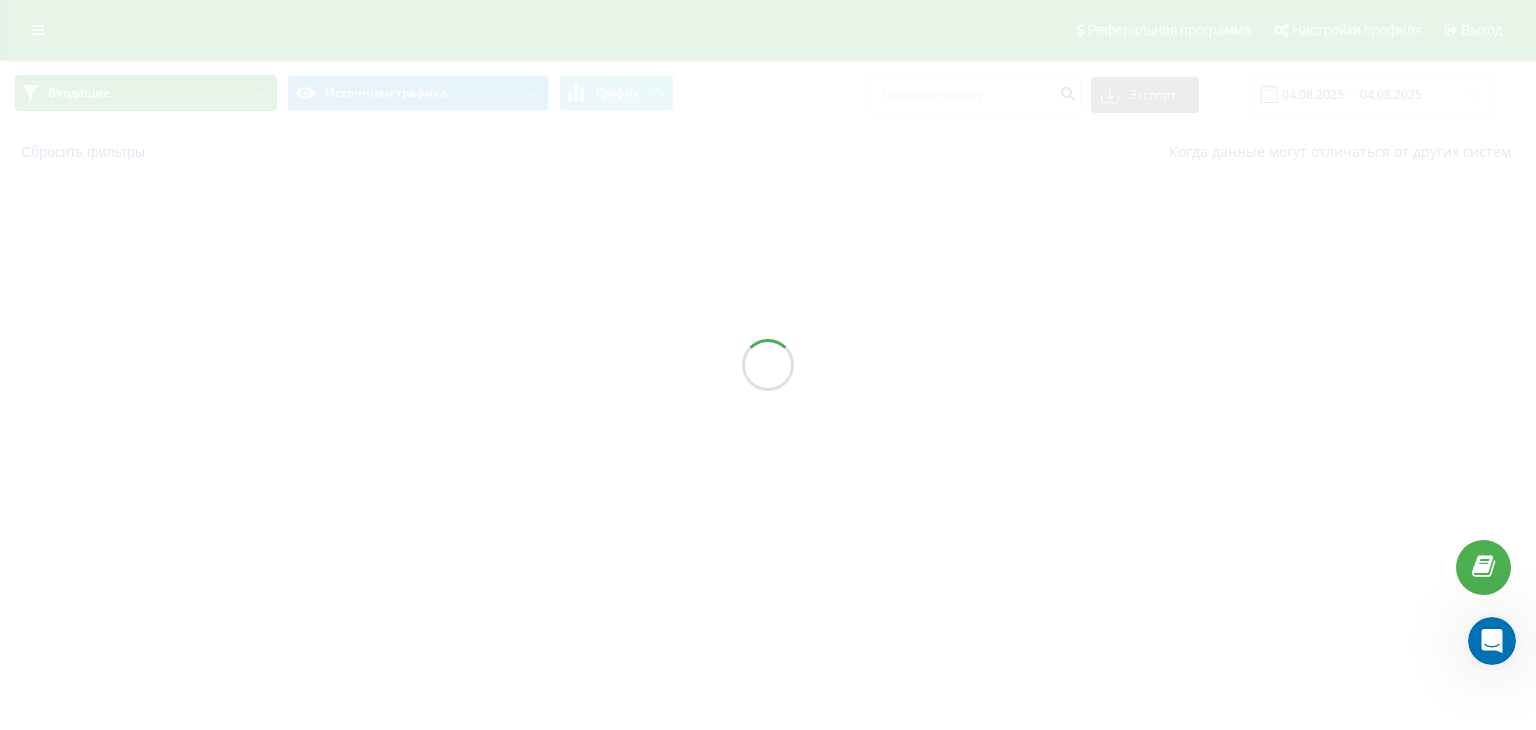 click on "Входящие" at bounding box center (146, 93) 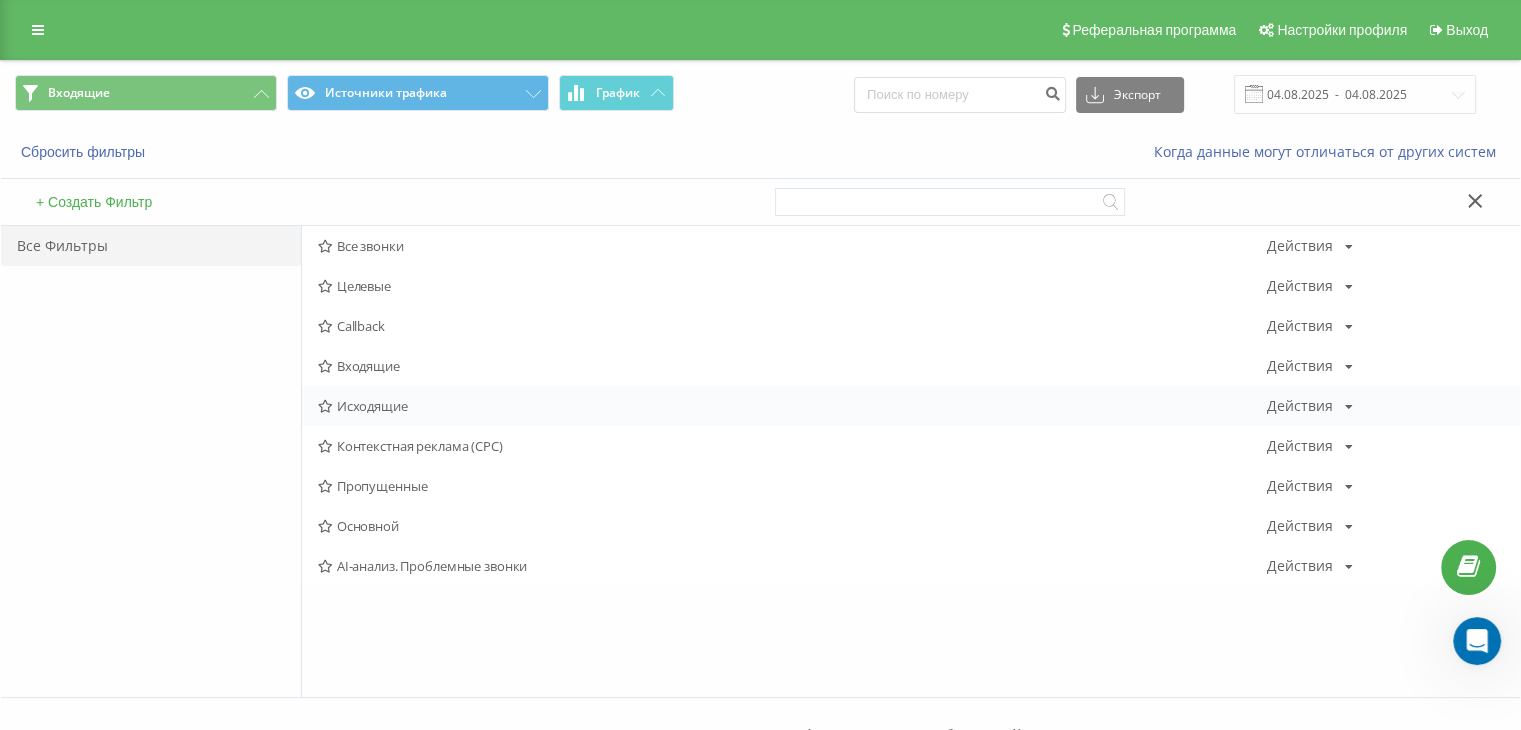 click on "Исходящие" at bounding box center [792, 406] 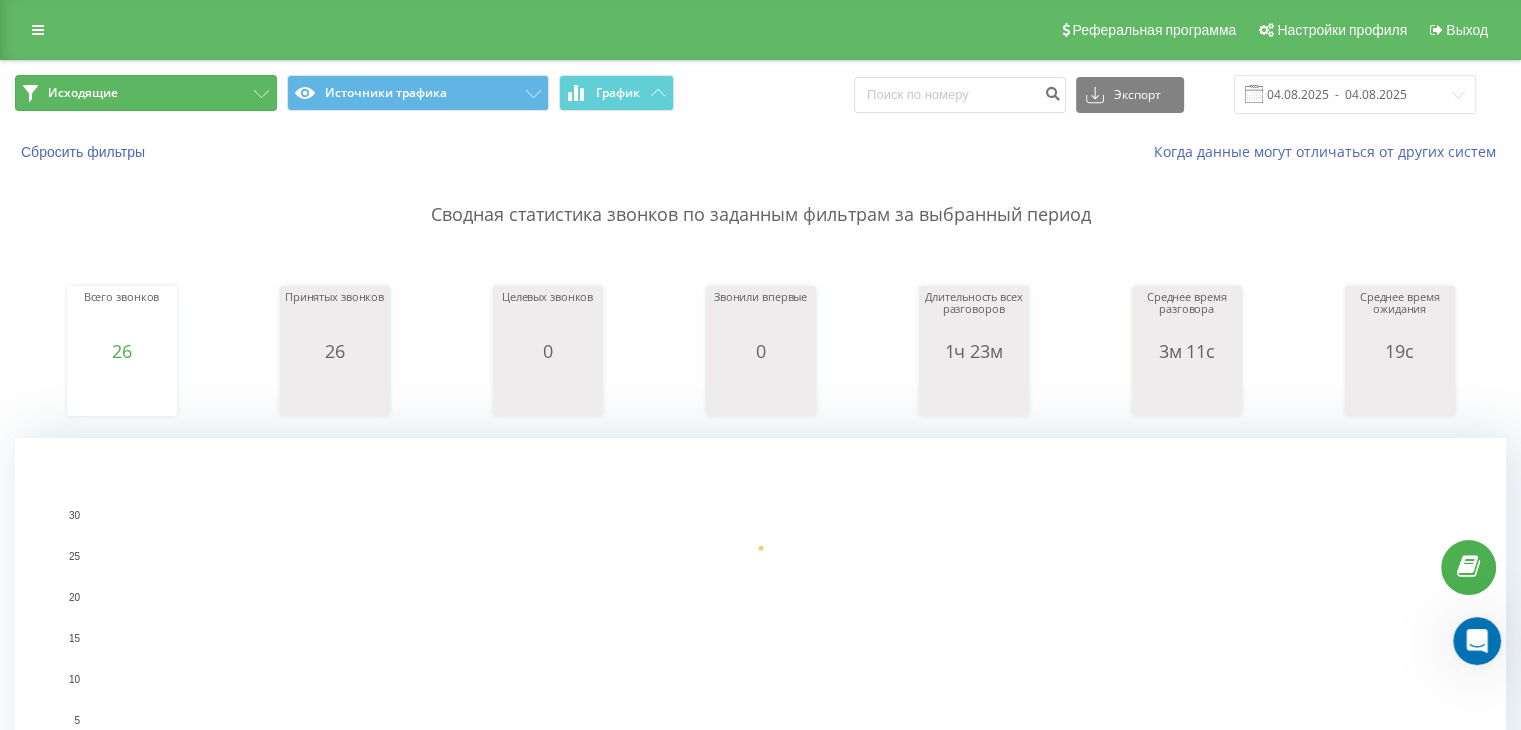 click on "Исходящие" at bounding box center (146, 93) 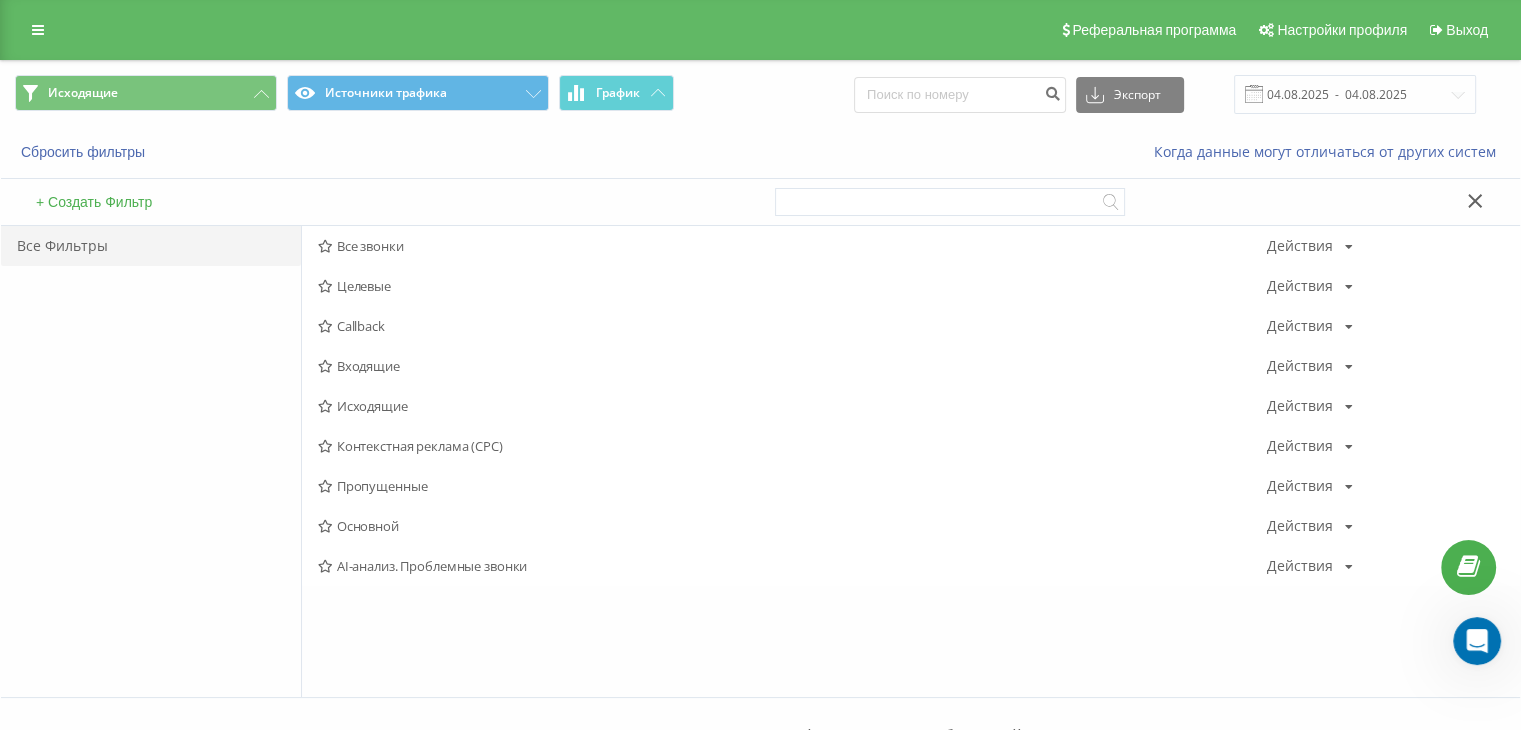 click on "Входящие" at bounding box center (792, 366) 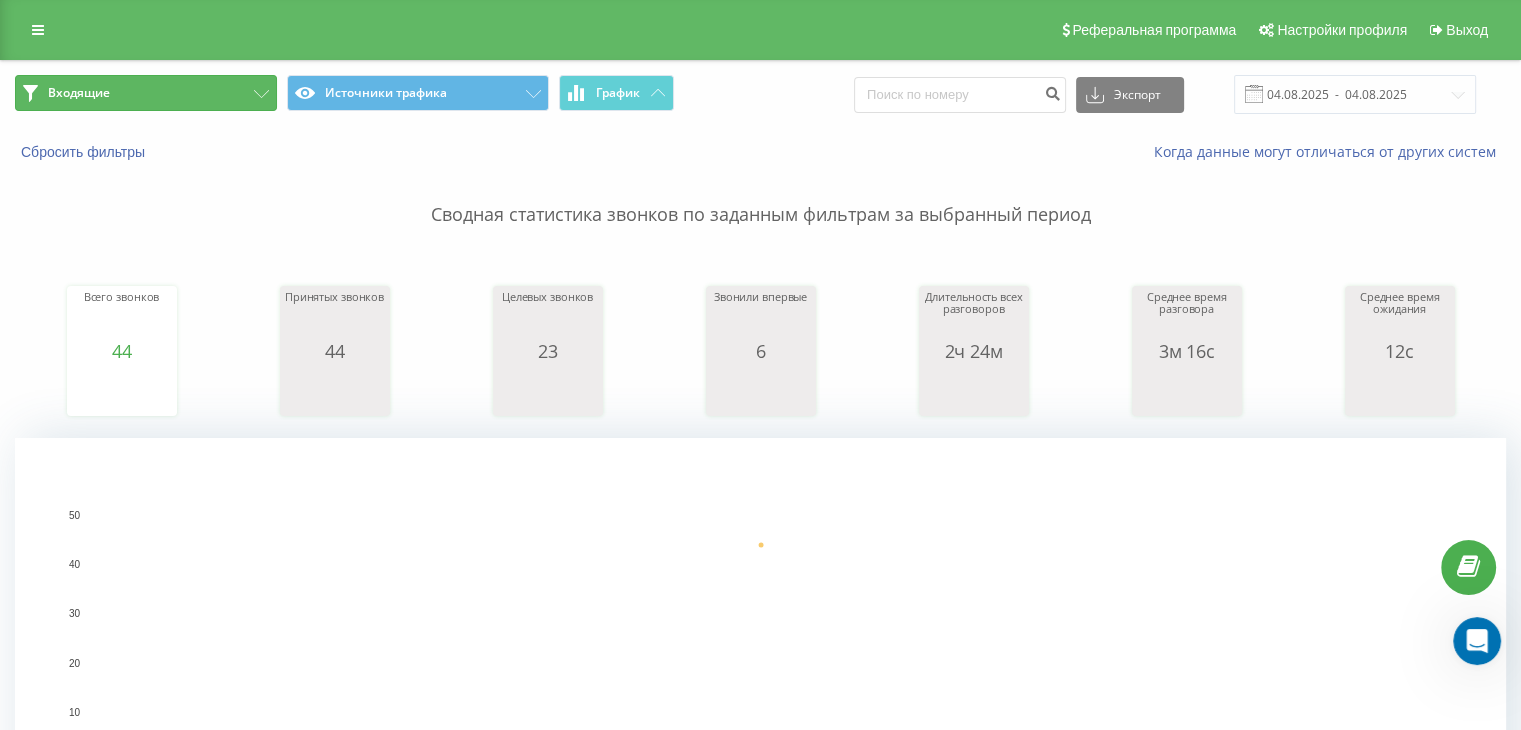 click on "Входящие" at bounding box center (146, 93) 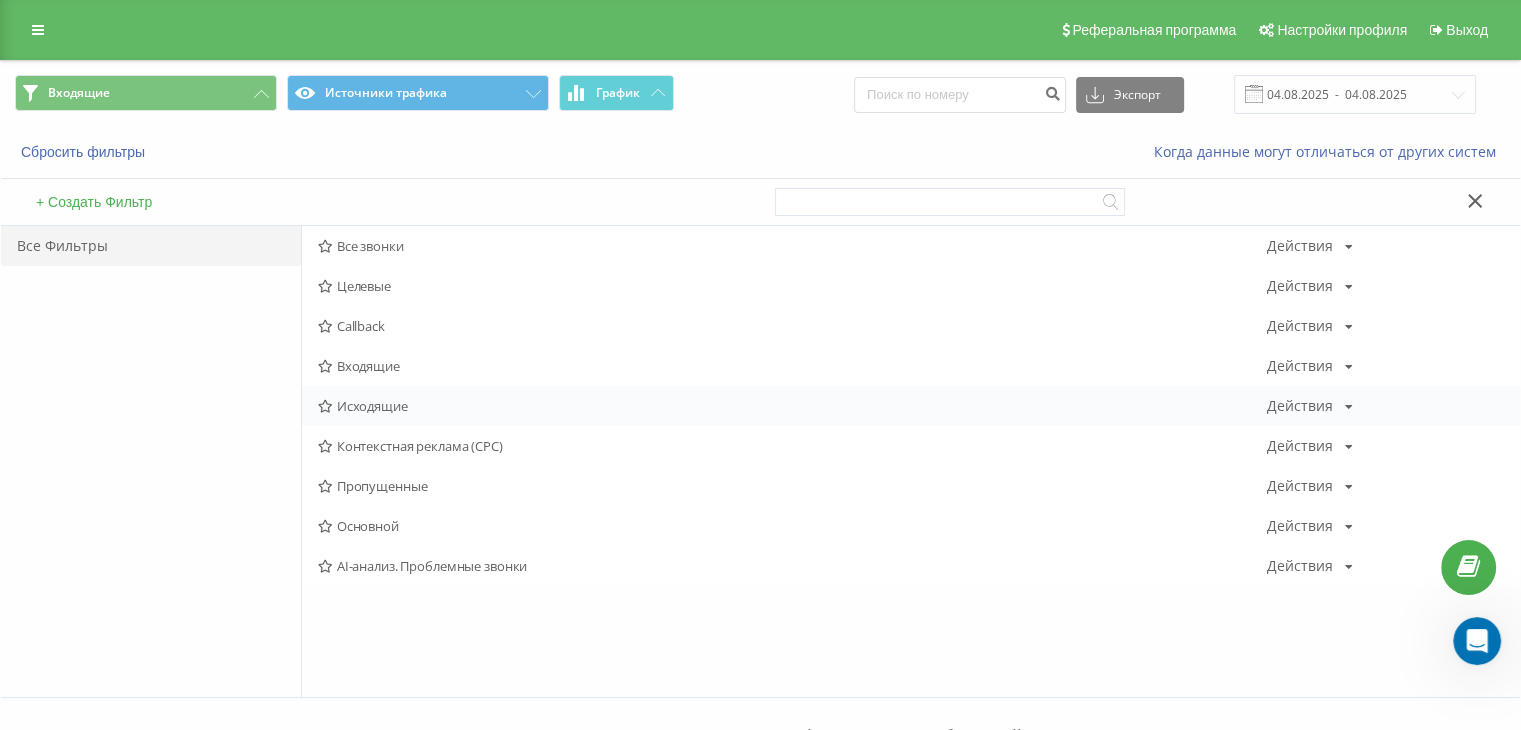 click on "Исходящие" at bounding box center (792, 406) 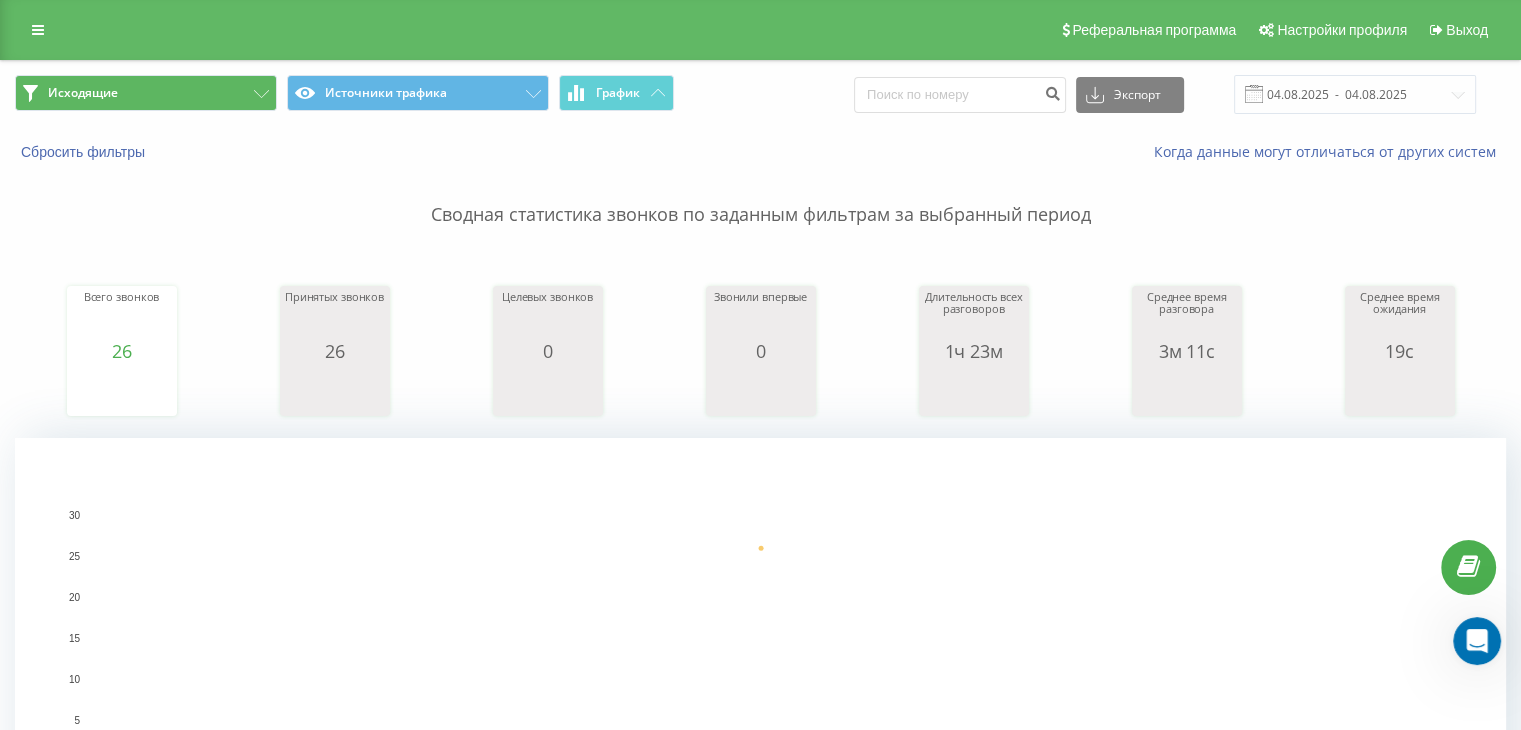 drag, startPoint x: 159, startPoint y: 57, endPoint x: 159, endPoint y: 97, distance: 40 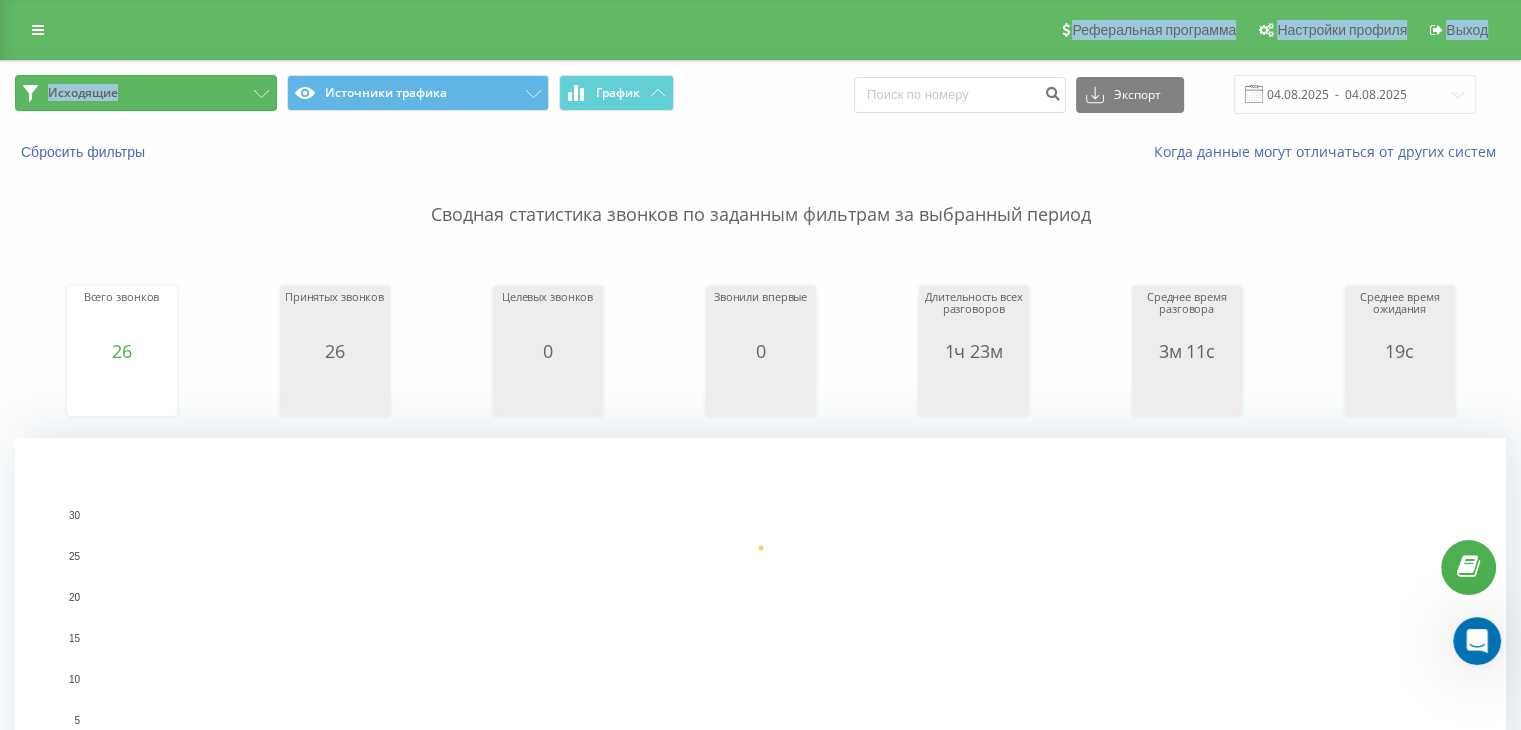 click on "Исходящие" at bounding box center (146, 93) 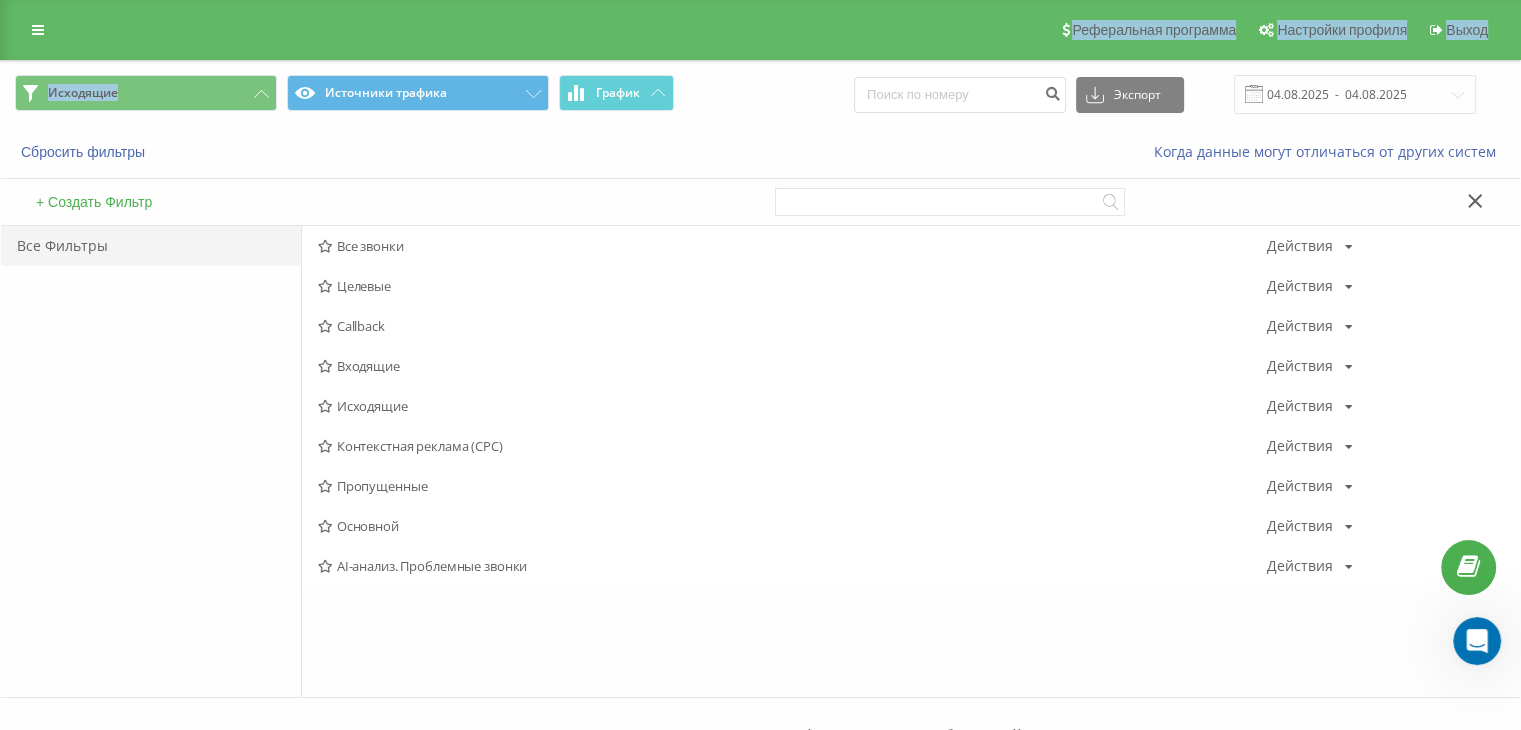 click on "Исходящие" at bounding box center [792, 406] 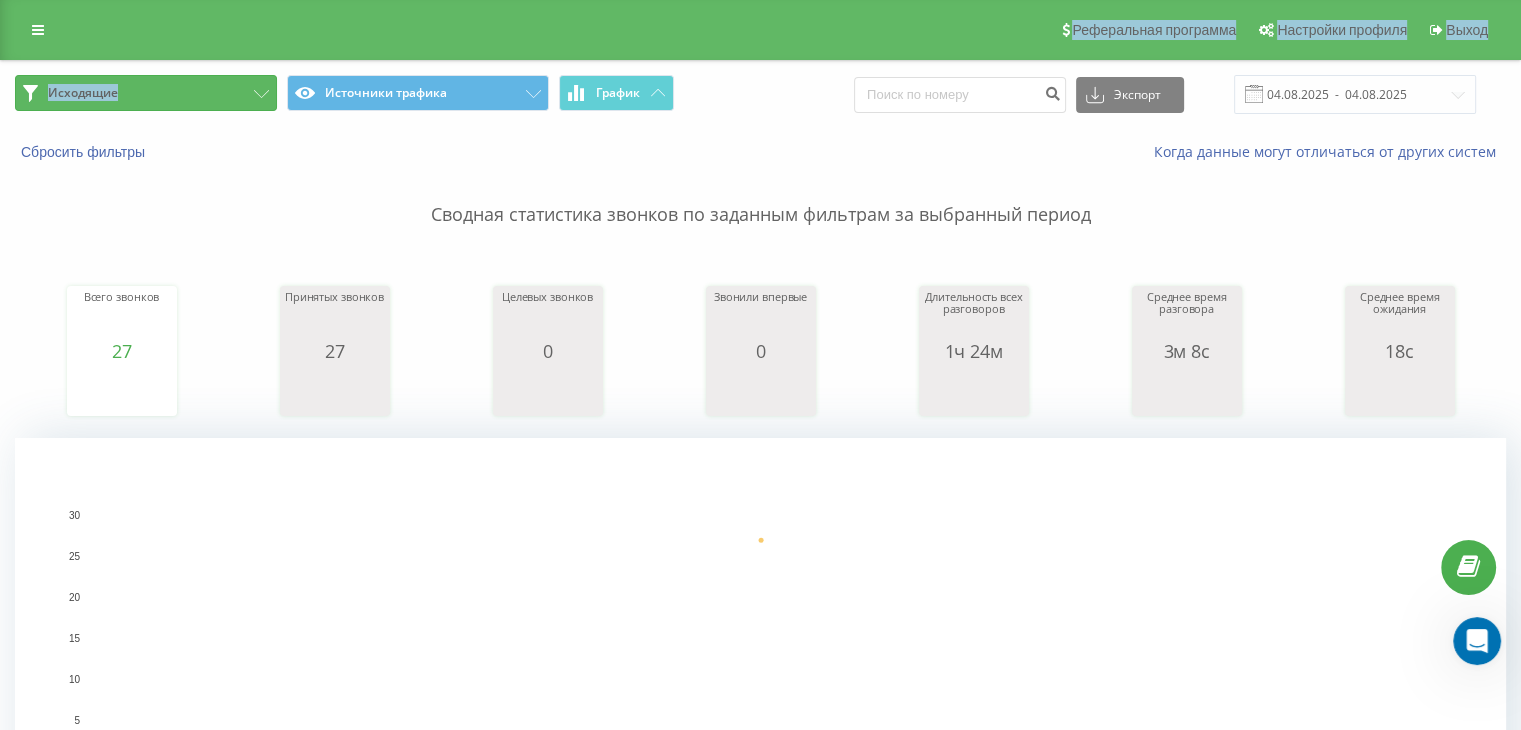 click on "Исходящие" at bounding box center (146, 93) 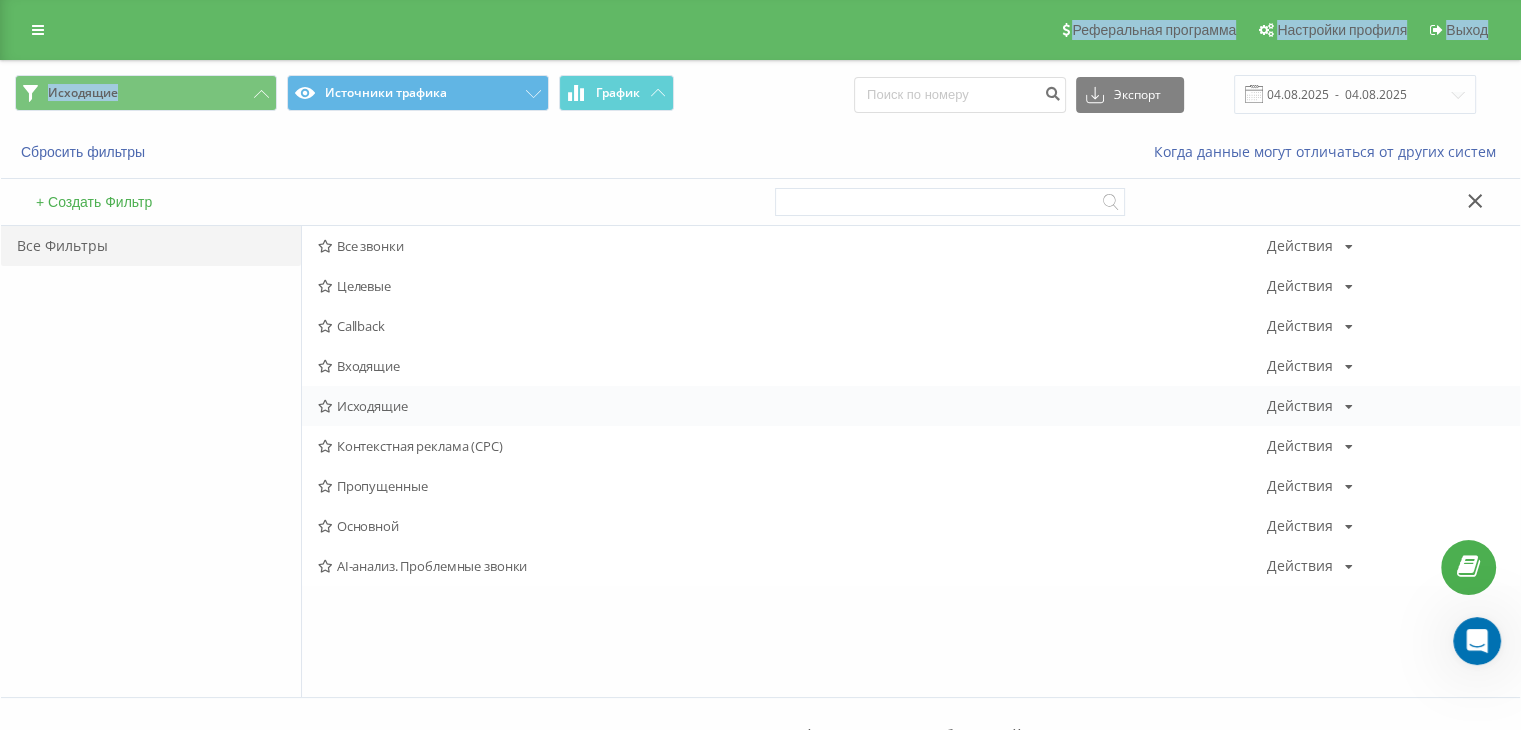 click on "Исходящие" at bounding box center (792, 406) 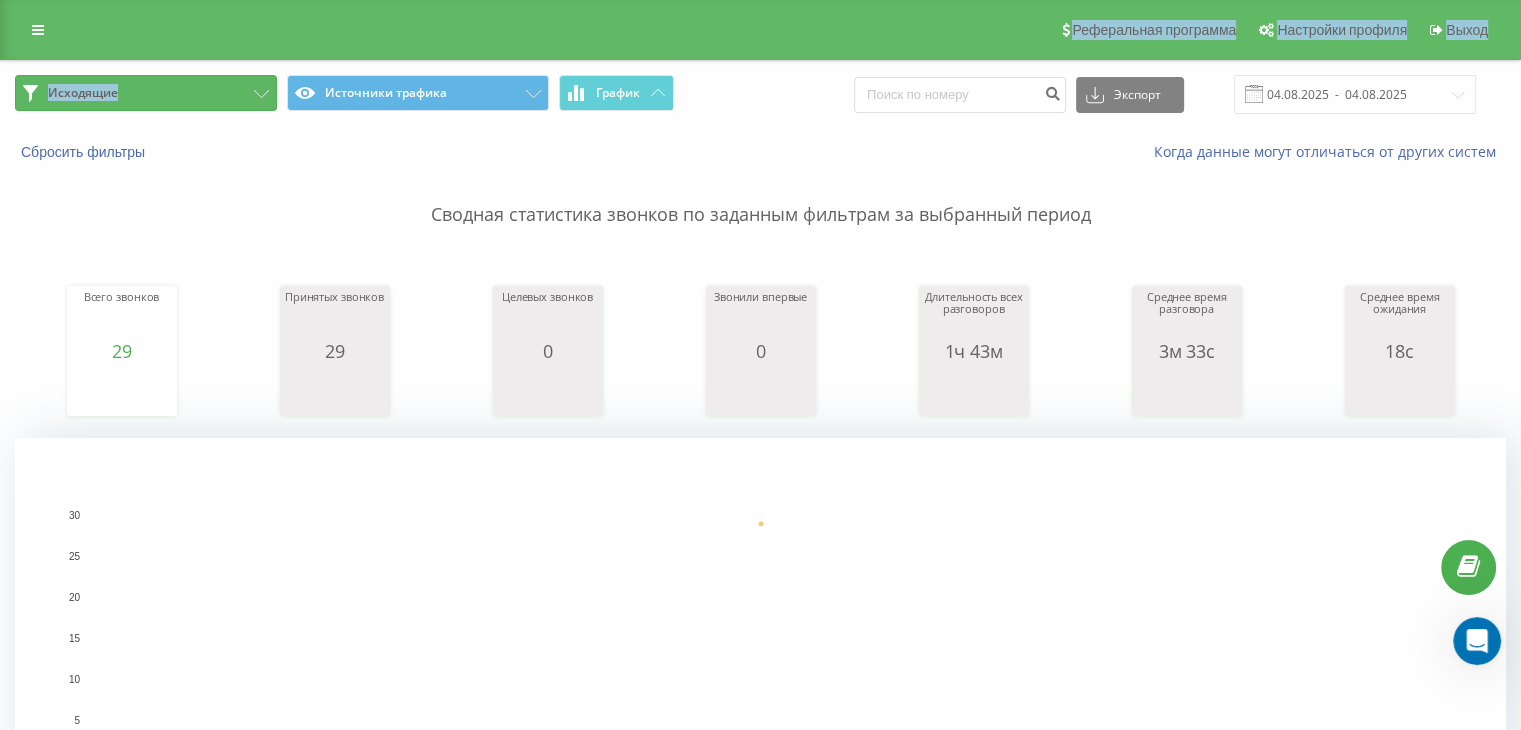 click on "Исходящие" at bounding box center [146, 93] 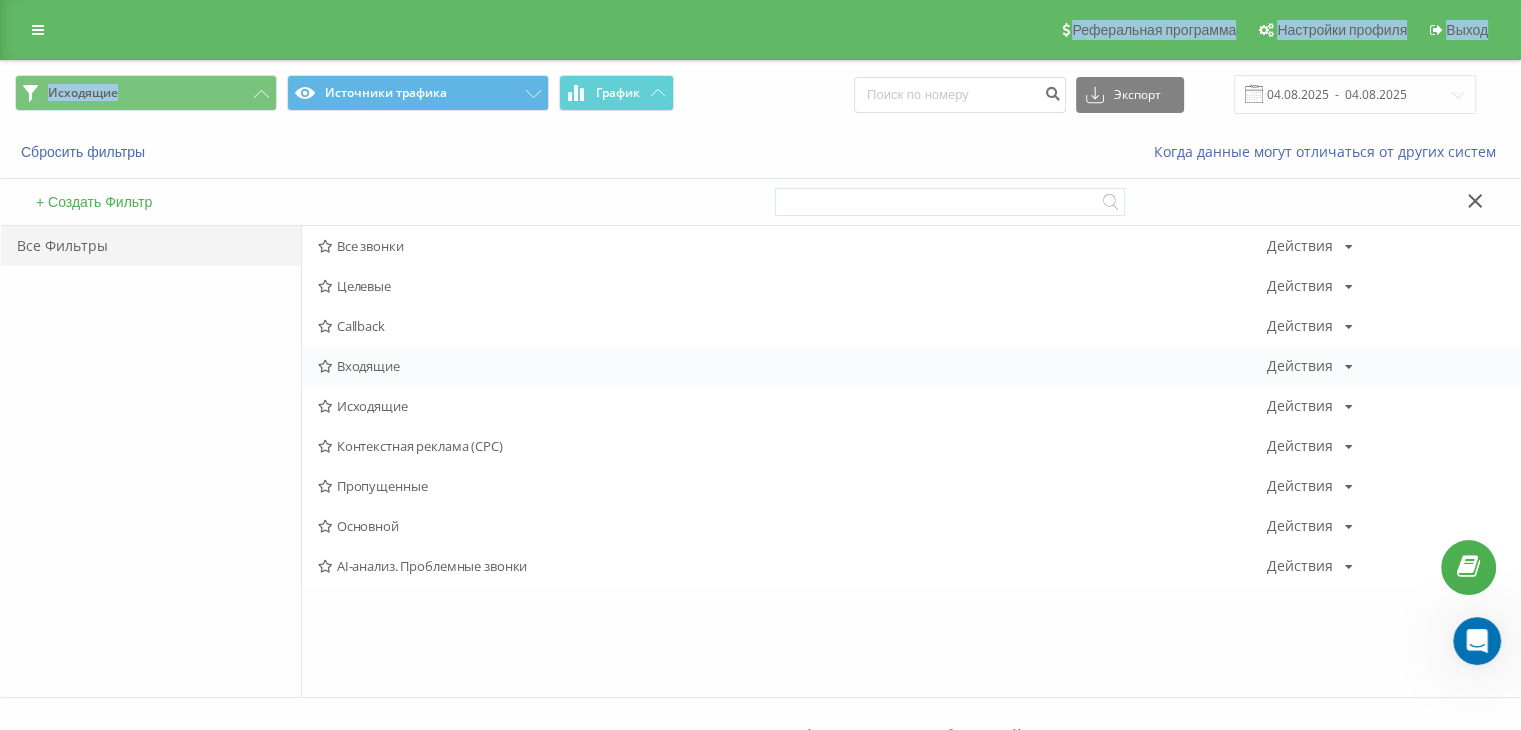 click on "Входящие" at bounding box center (792, 366) 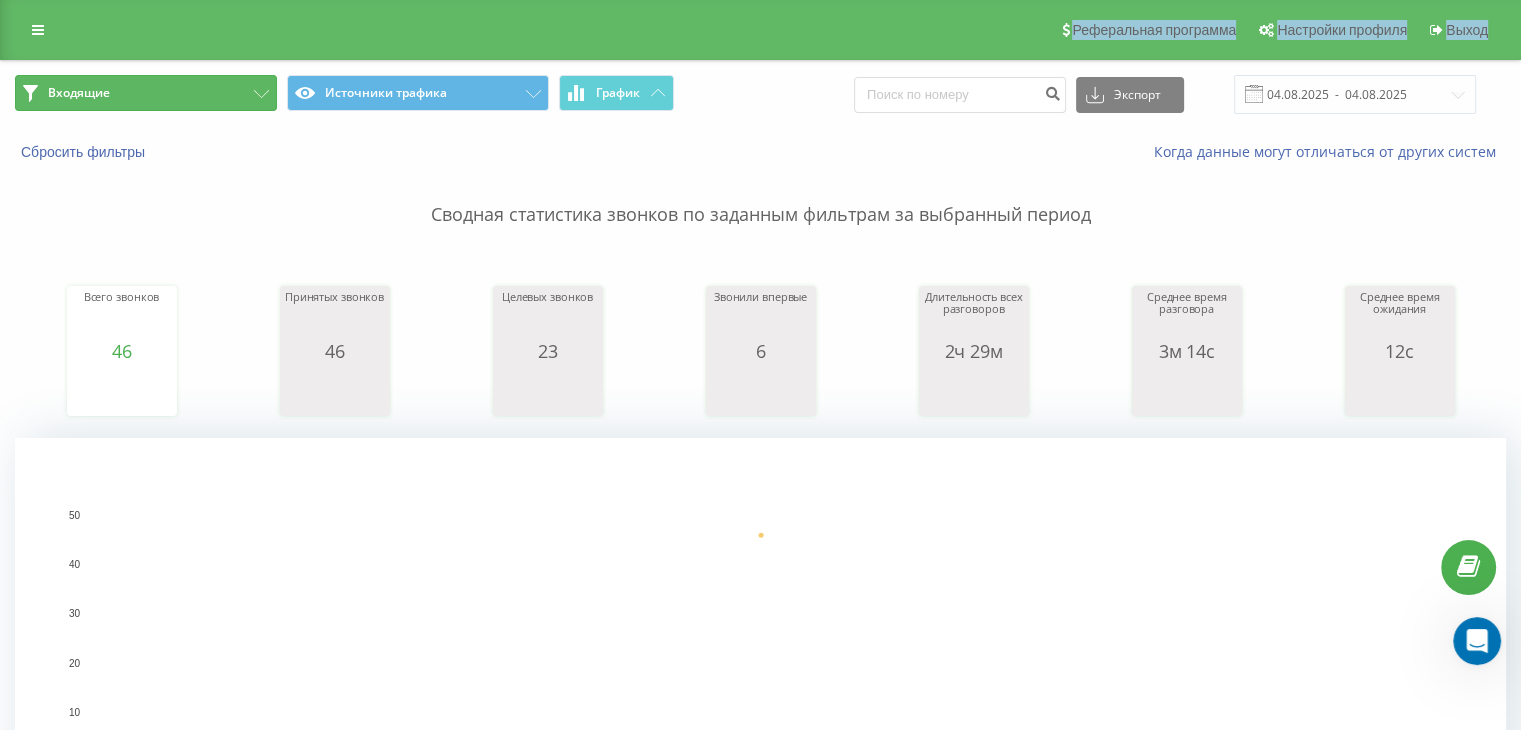 click on "Входящие" at bounding box center [146, 93] 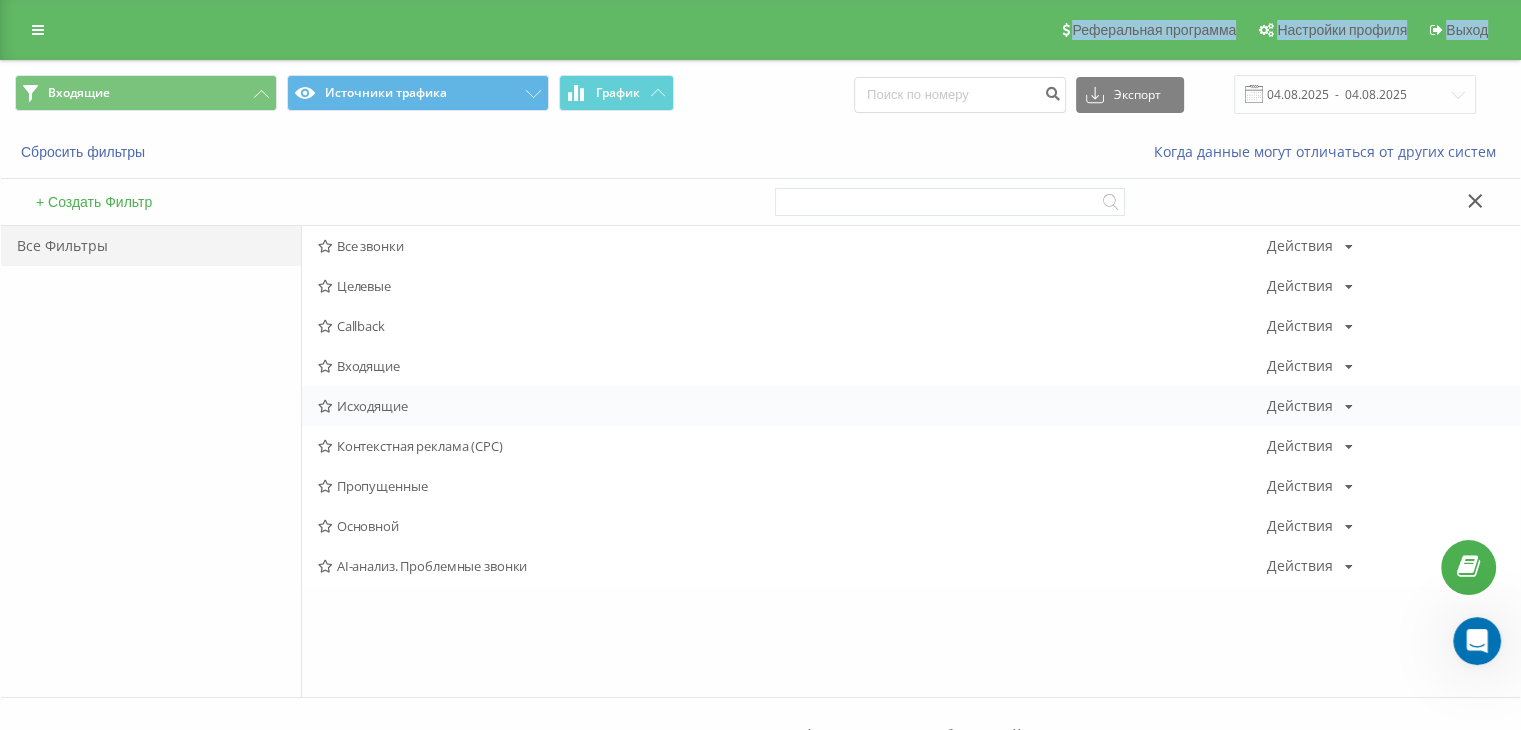 click on "Исходящие" at bounding box center (792, 406) 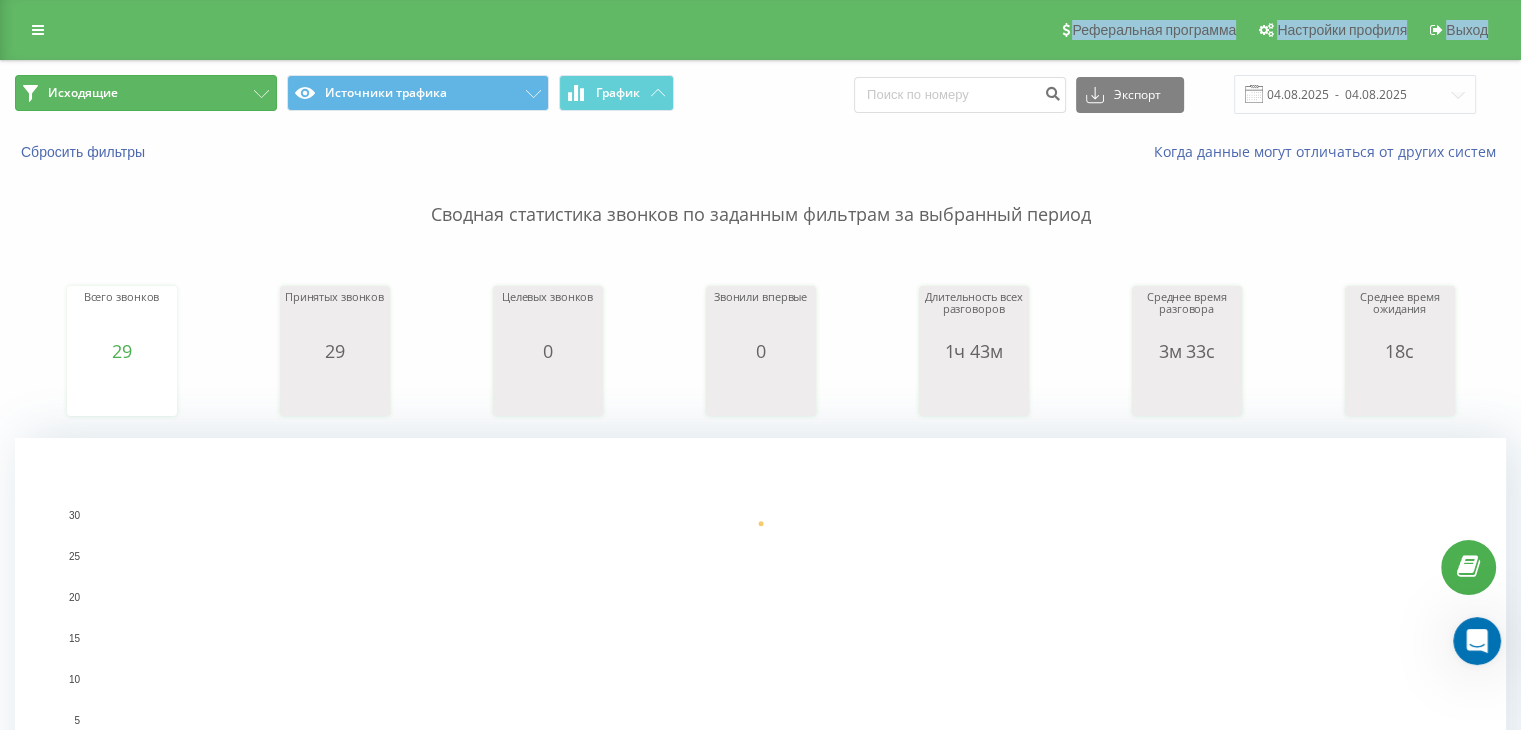 click on "Исходящие" at bounding box center (146, 93) 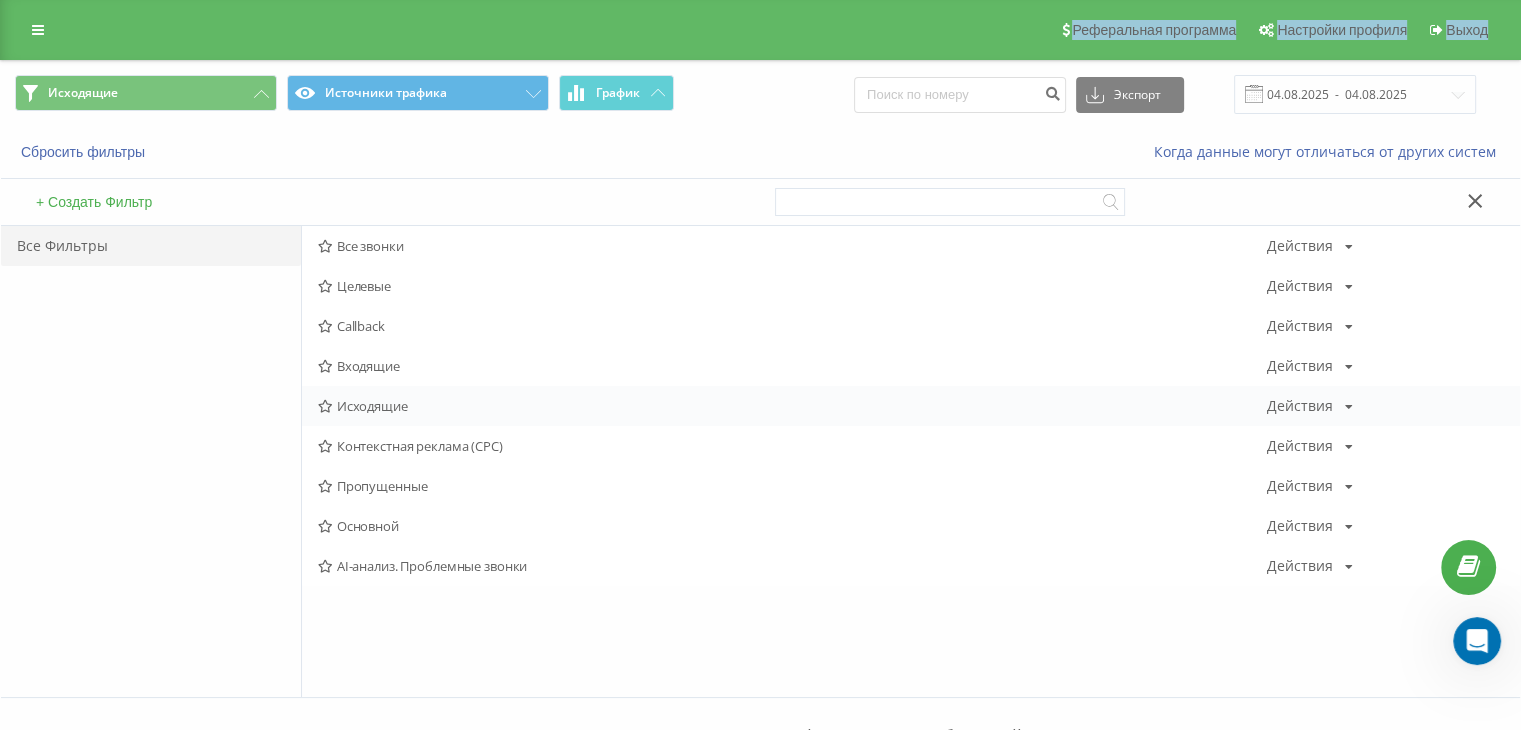 click on "Исходящие Действия Редактировать Копировать Удалить По умолчанию Поделиться" at bounding box center [911, 406] 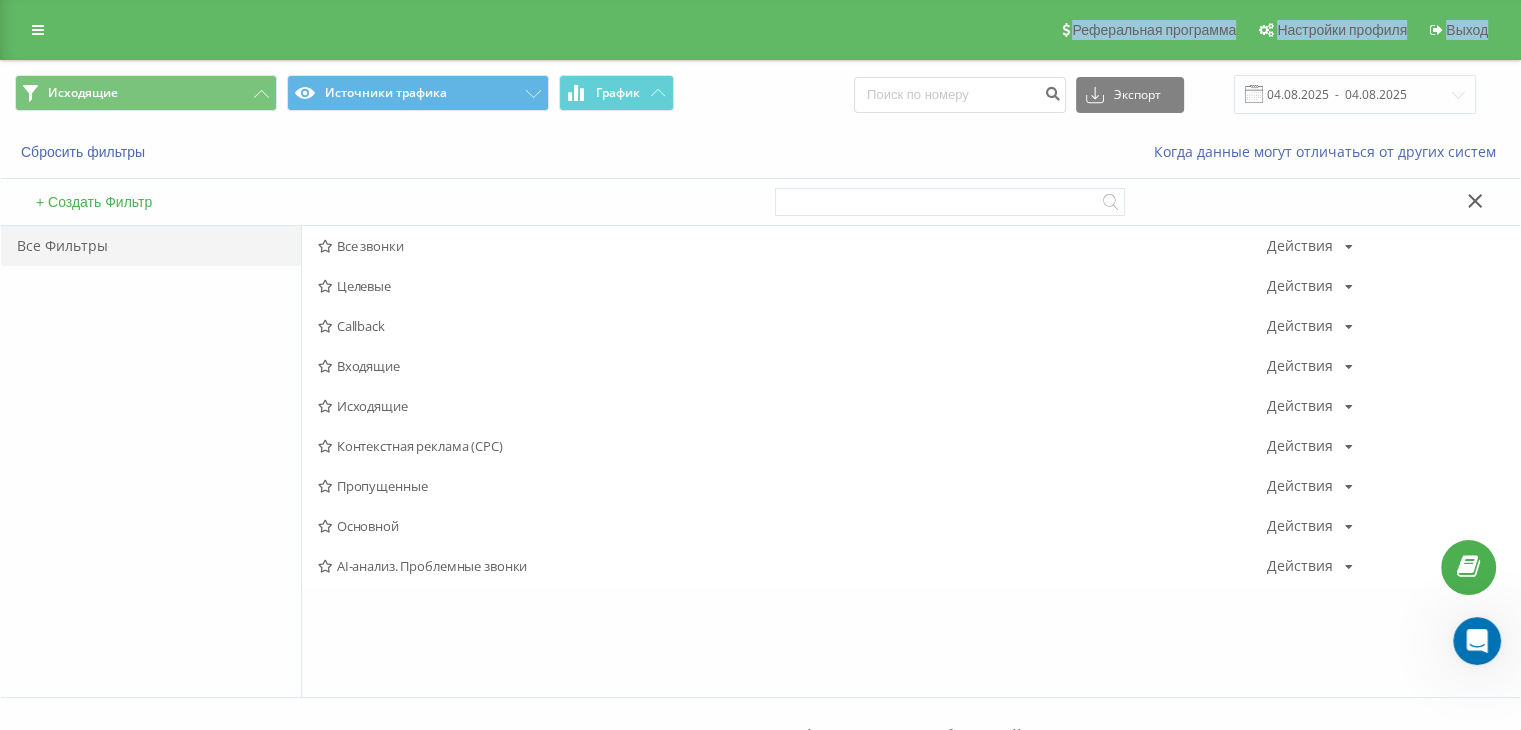 click on "Исходящие" at bounding box center [792, 406] 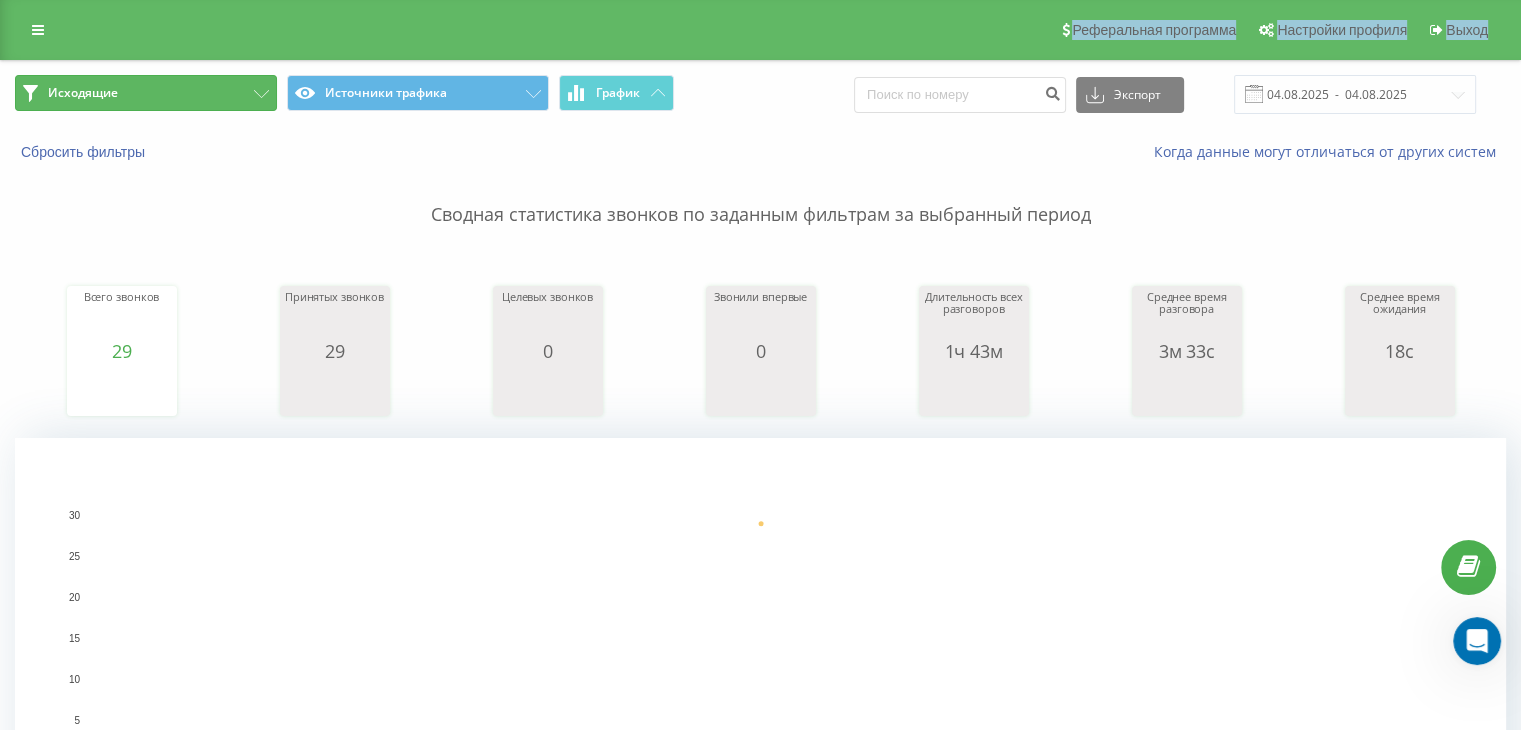 click on "Исходящие" at bounding box center (146, 93) 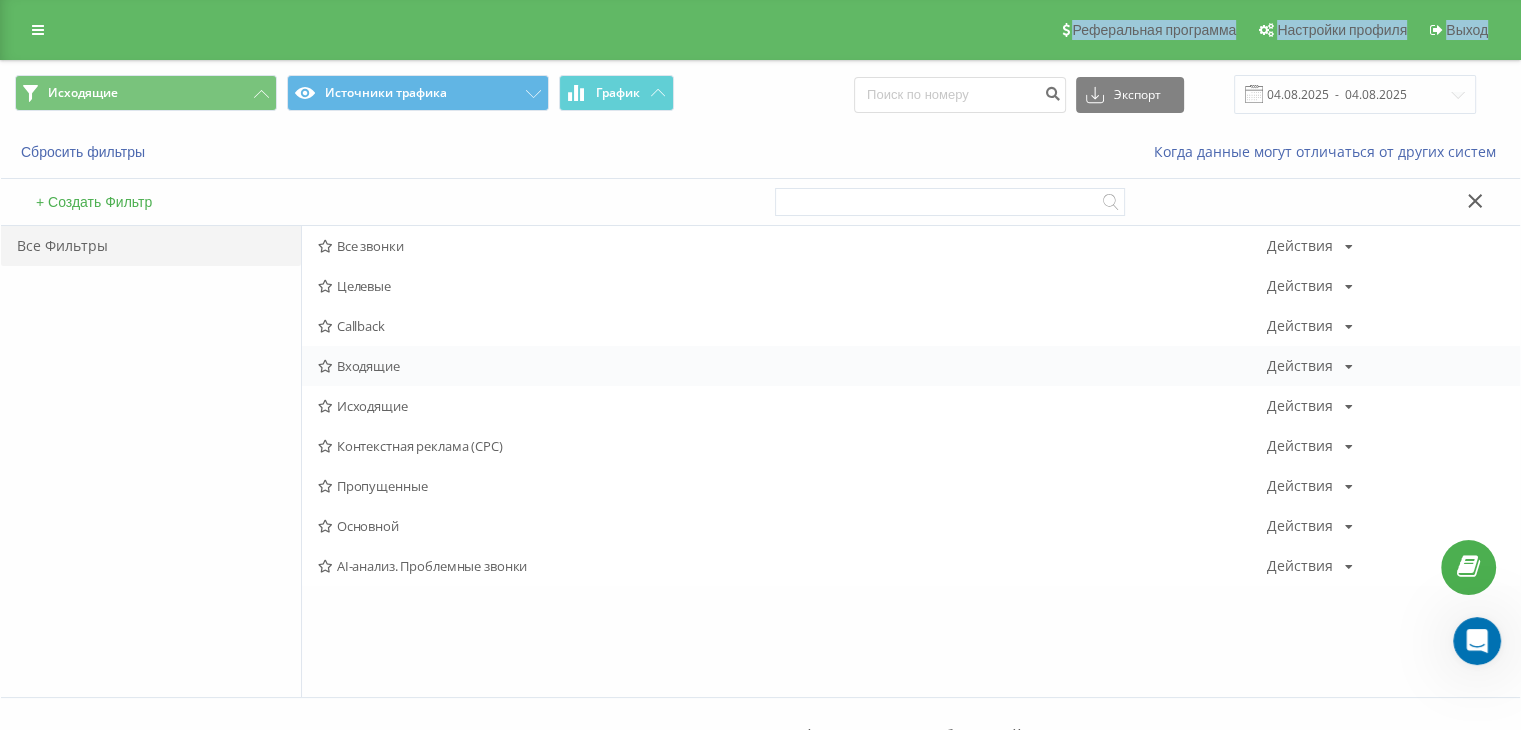 click on "Входящие Действия Редактировать Копировать Удалить По умолчанию Поделиться" at bounding box center [911, 366] 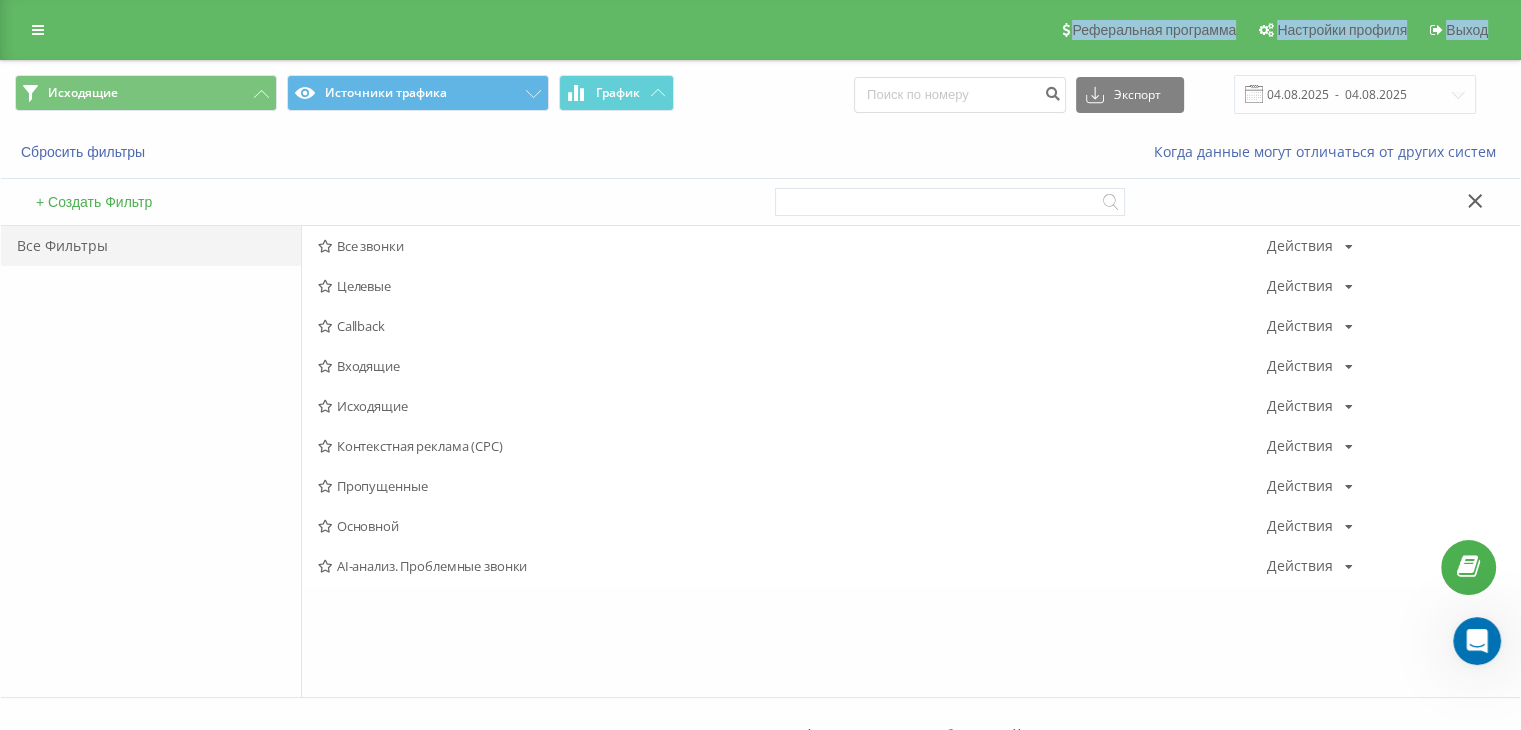 click on "Входящие" at bounding box center (792, 366) 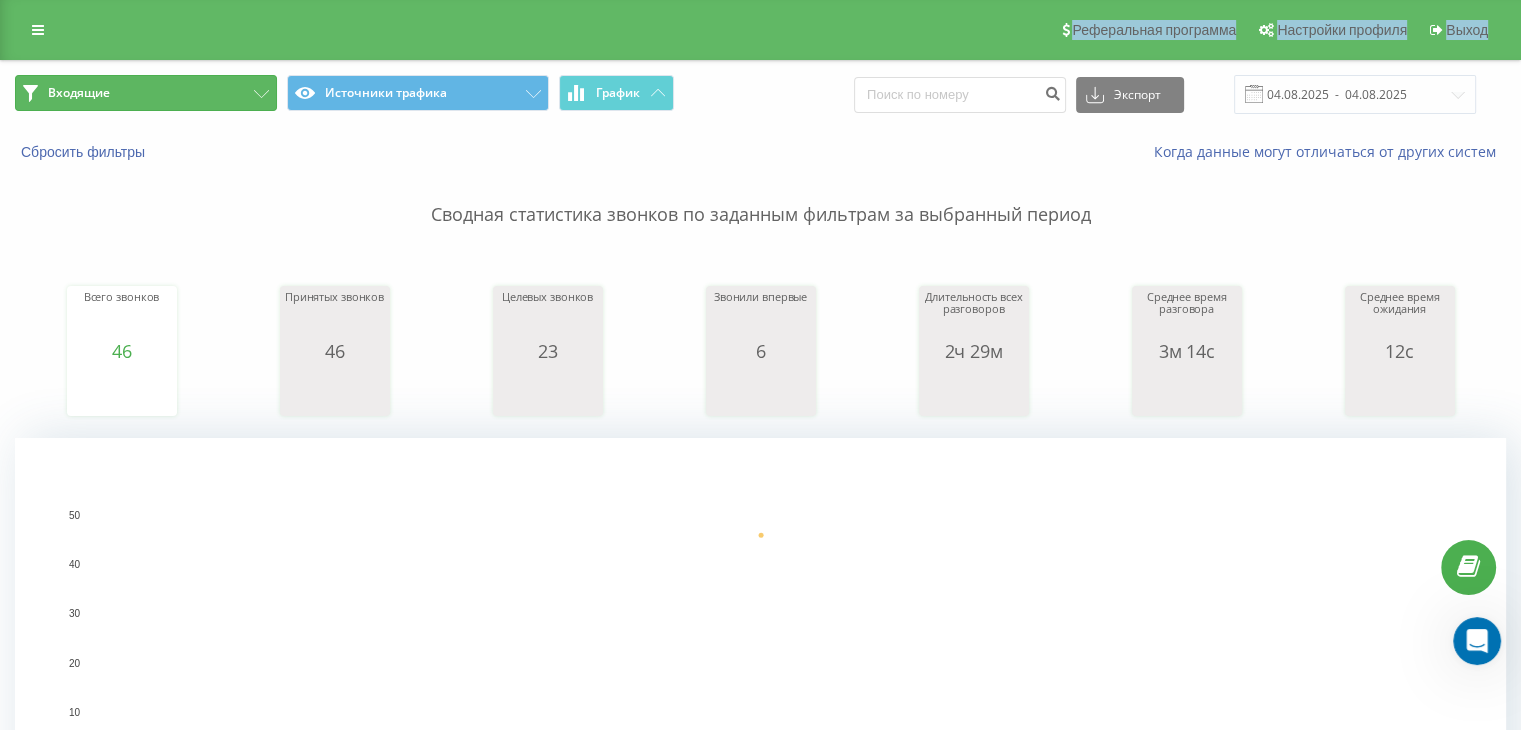 click on "Входящие" at bounding box center [146, 93] 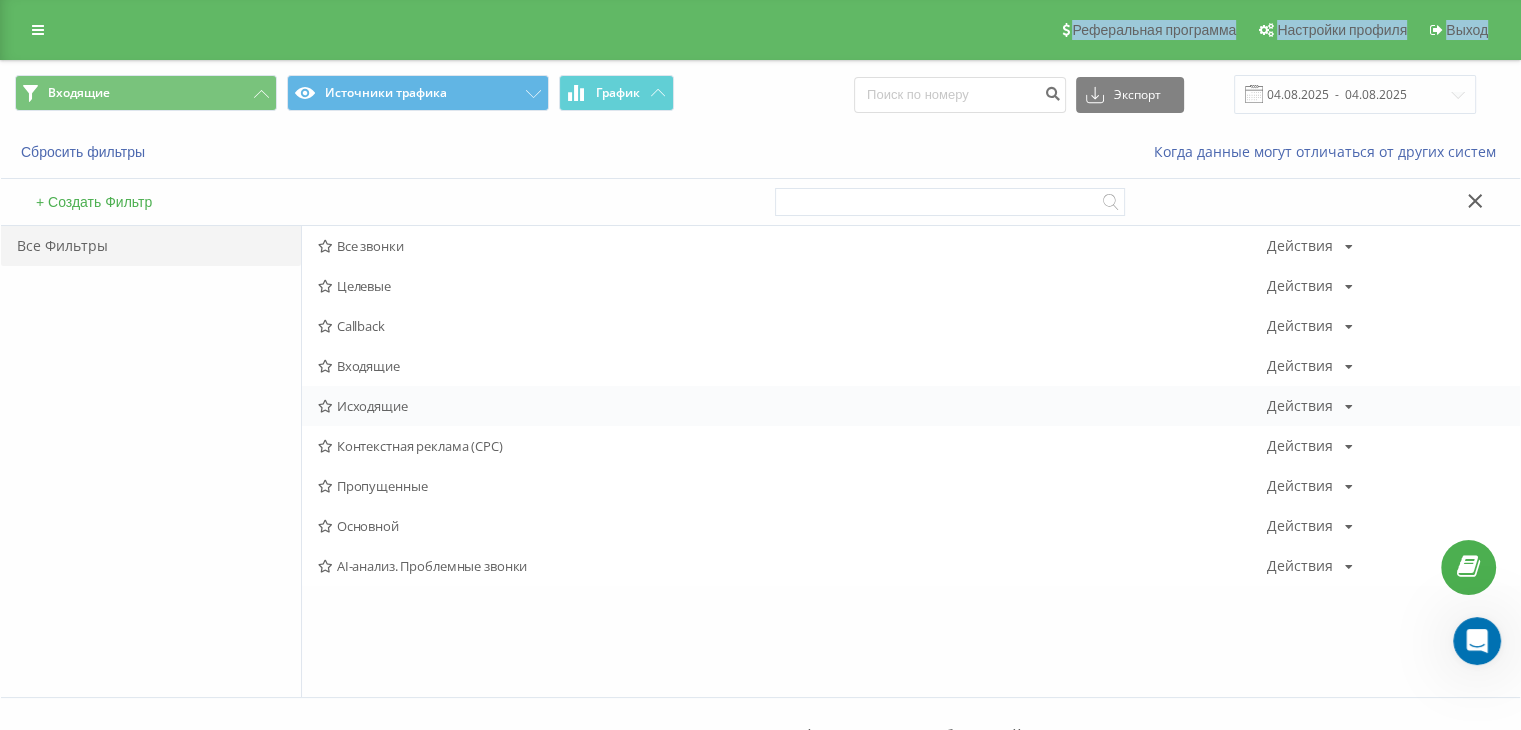 click on "Исходящие Действия Редактировать Копировать Удалить По умолчанию Поделиться" at bounding box center (911, 406) 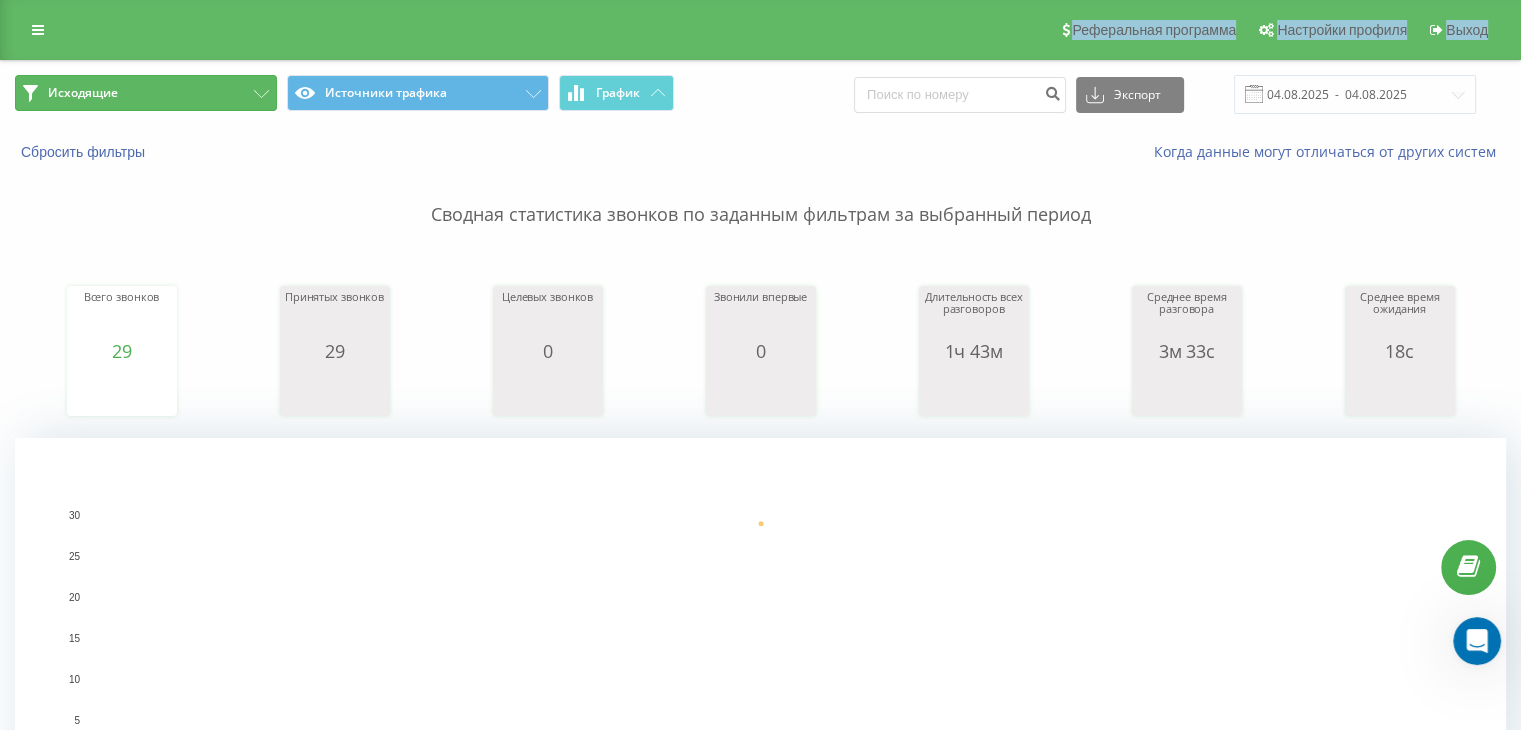 click on "Исходящие" at bounding box center (146, 93) 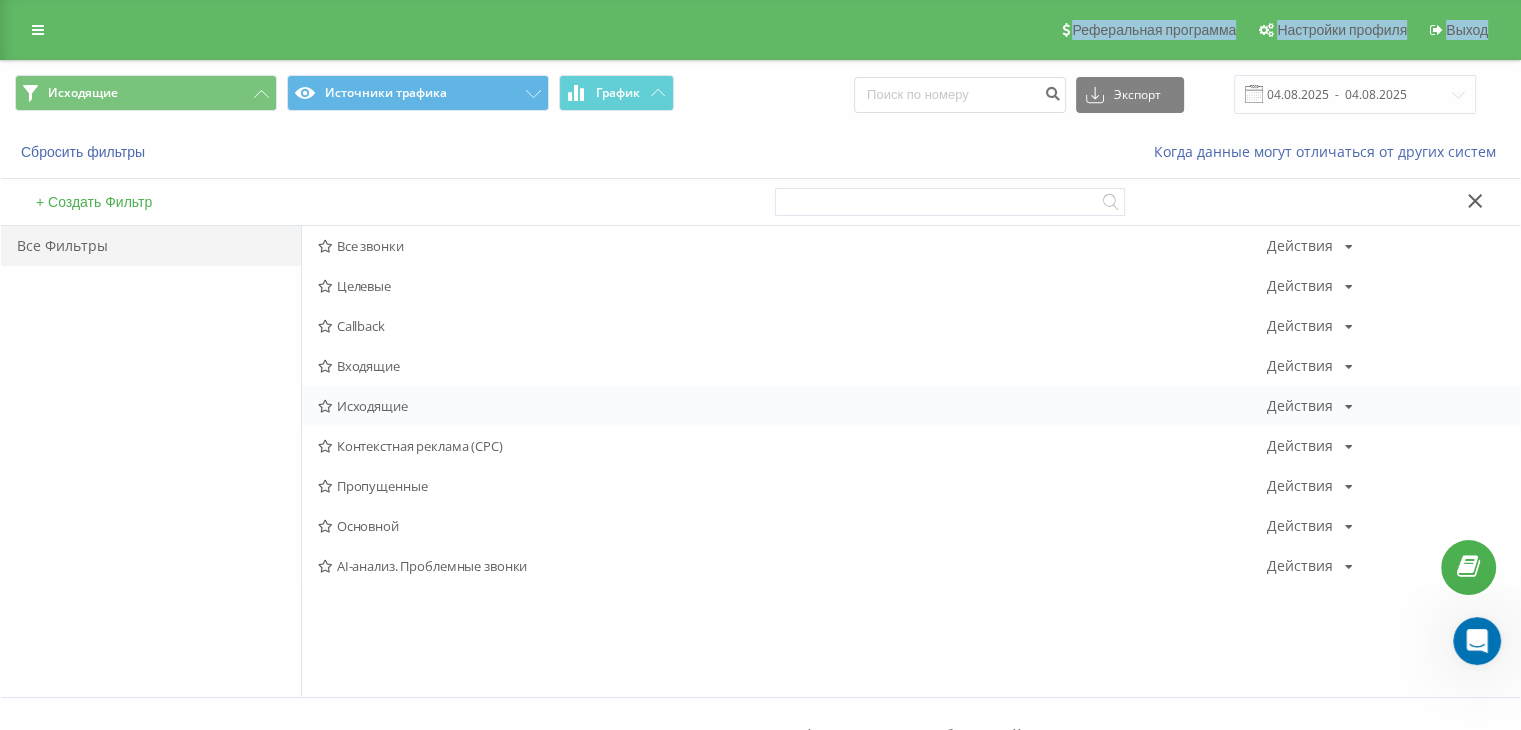 click on "Исходящие" at bounding box center (792, 406) 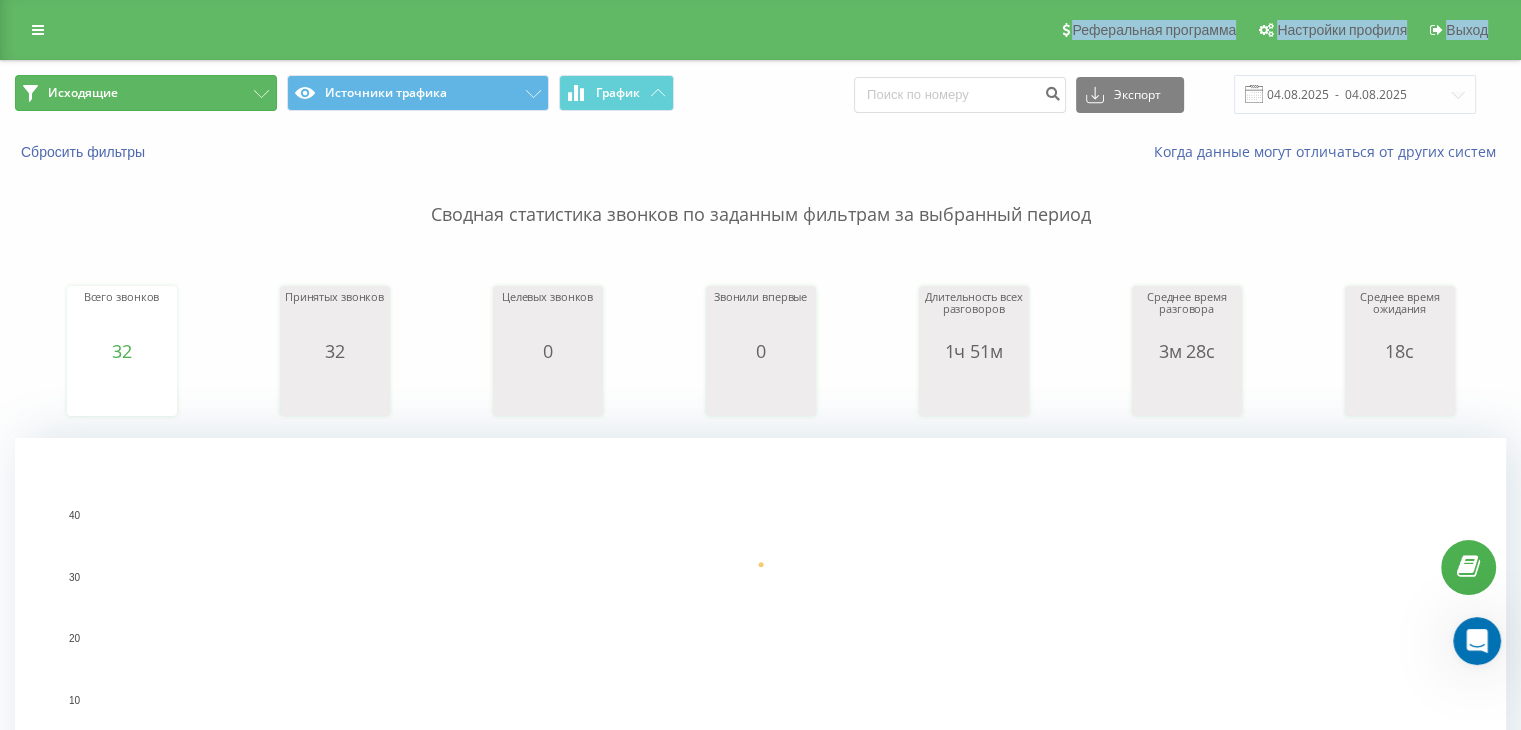 drag, startPoint x: 124, startPoint y: 93, endPoint x: 265, endPoint y: 140, distance: 148.62704 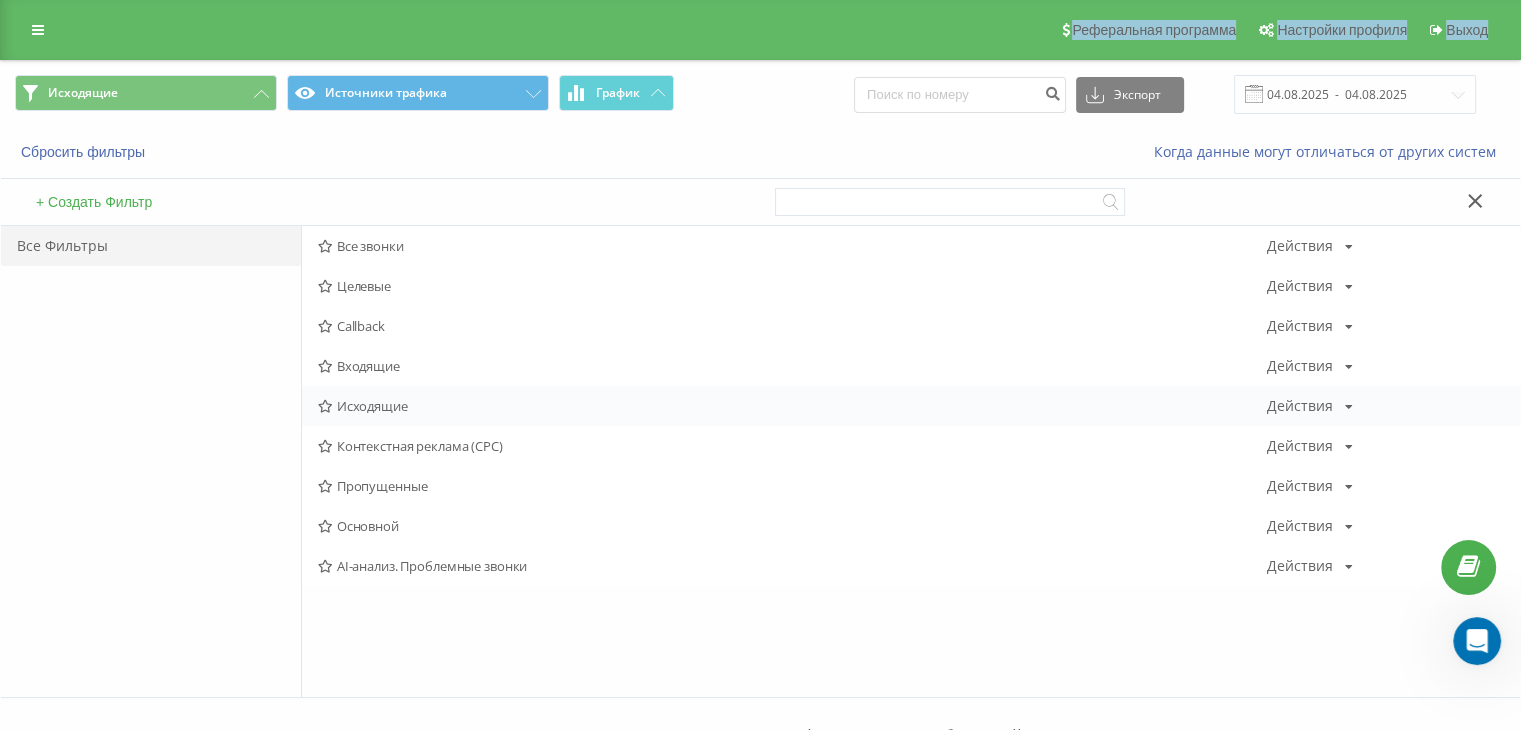 click on "Исходящие Действия Редактировать Копировать Удалить По умолчанию Поделиться" at bounding box center [911, 406] 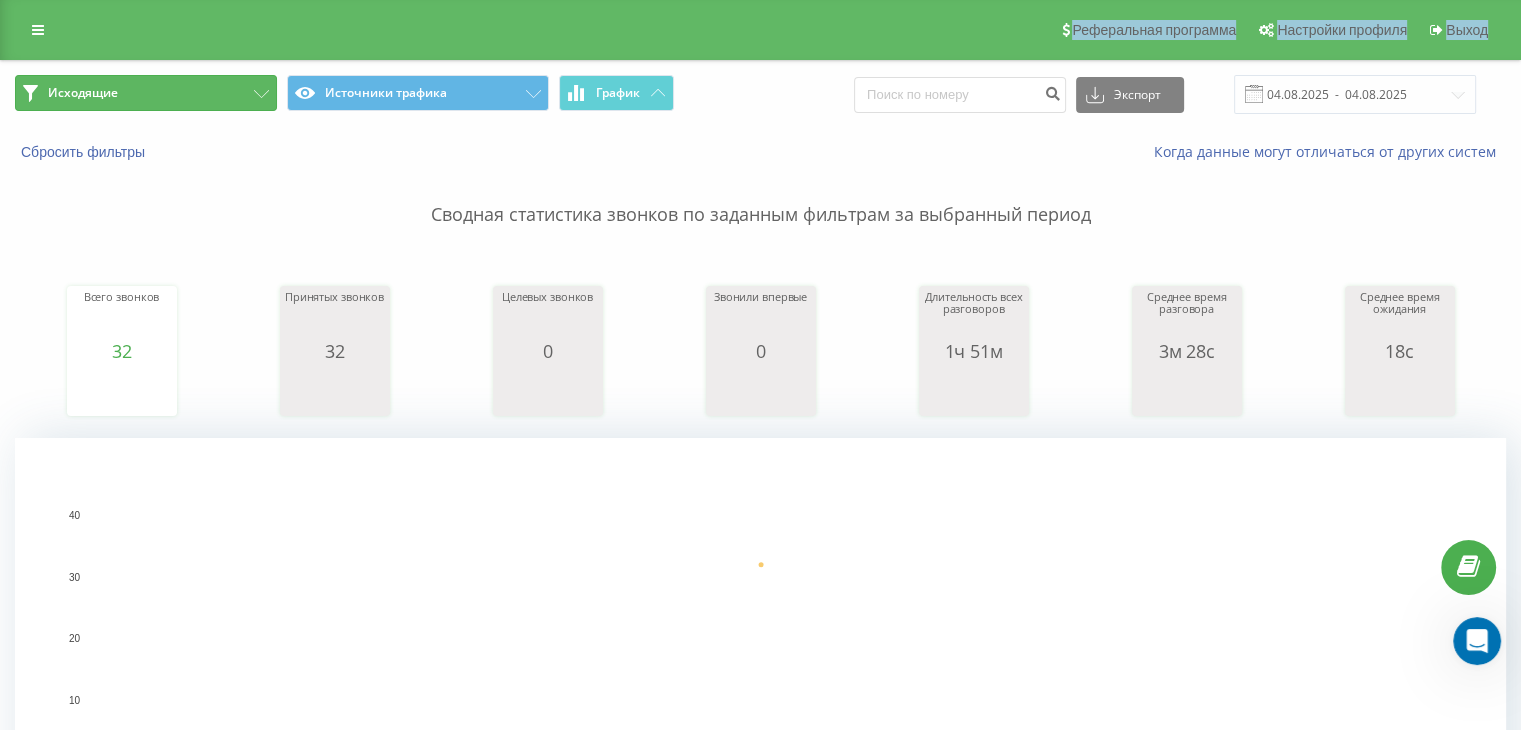 click on "Исходящие" at bounding box center (146, 93) 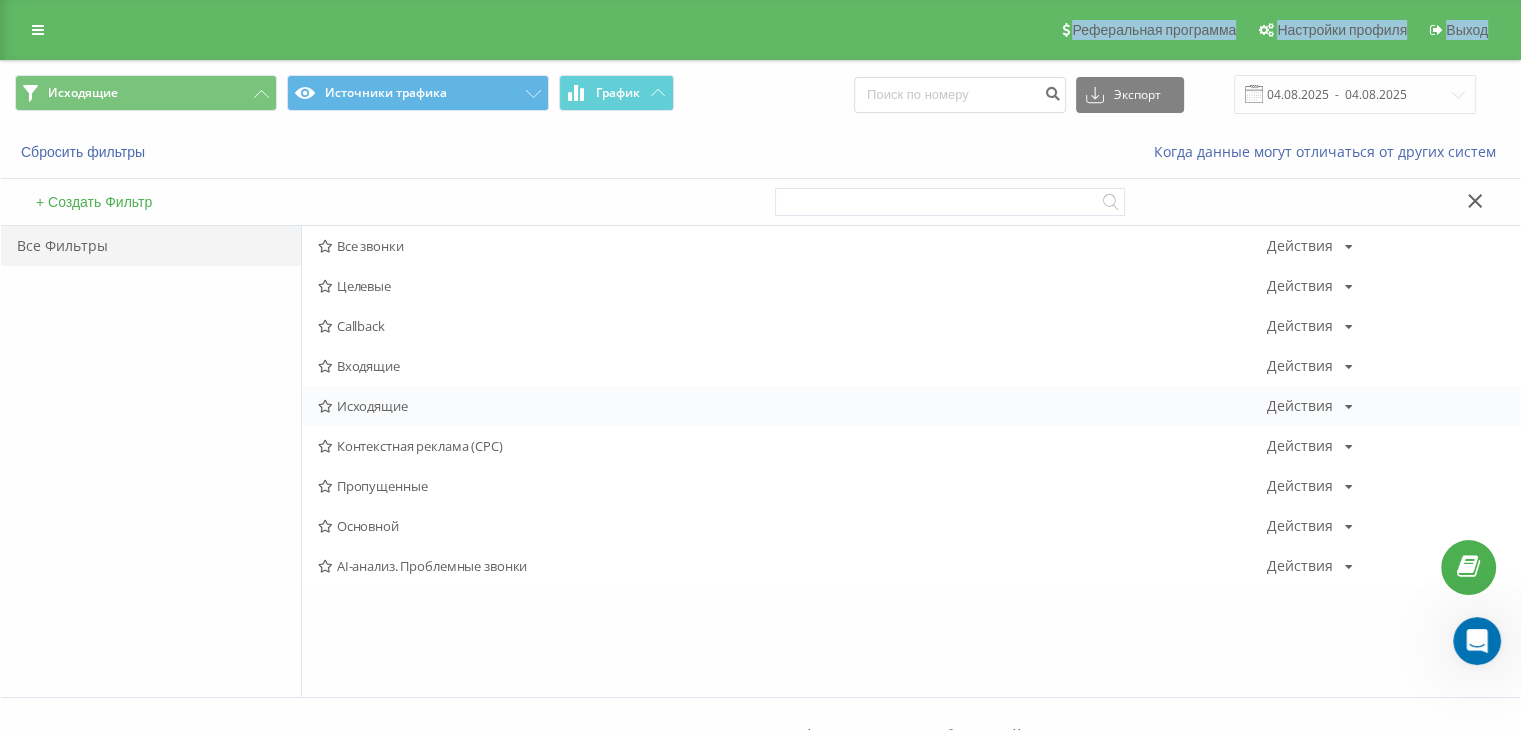 click on "Исходящие" at bounding box center [792, 406] 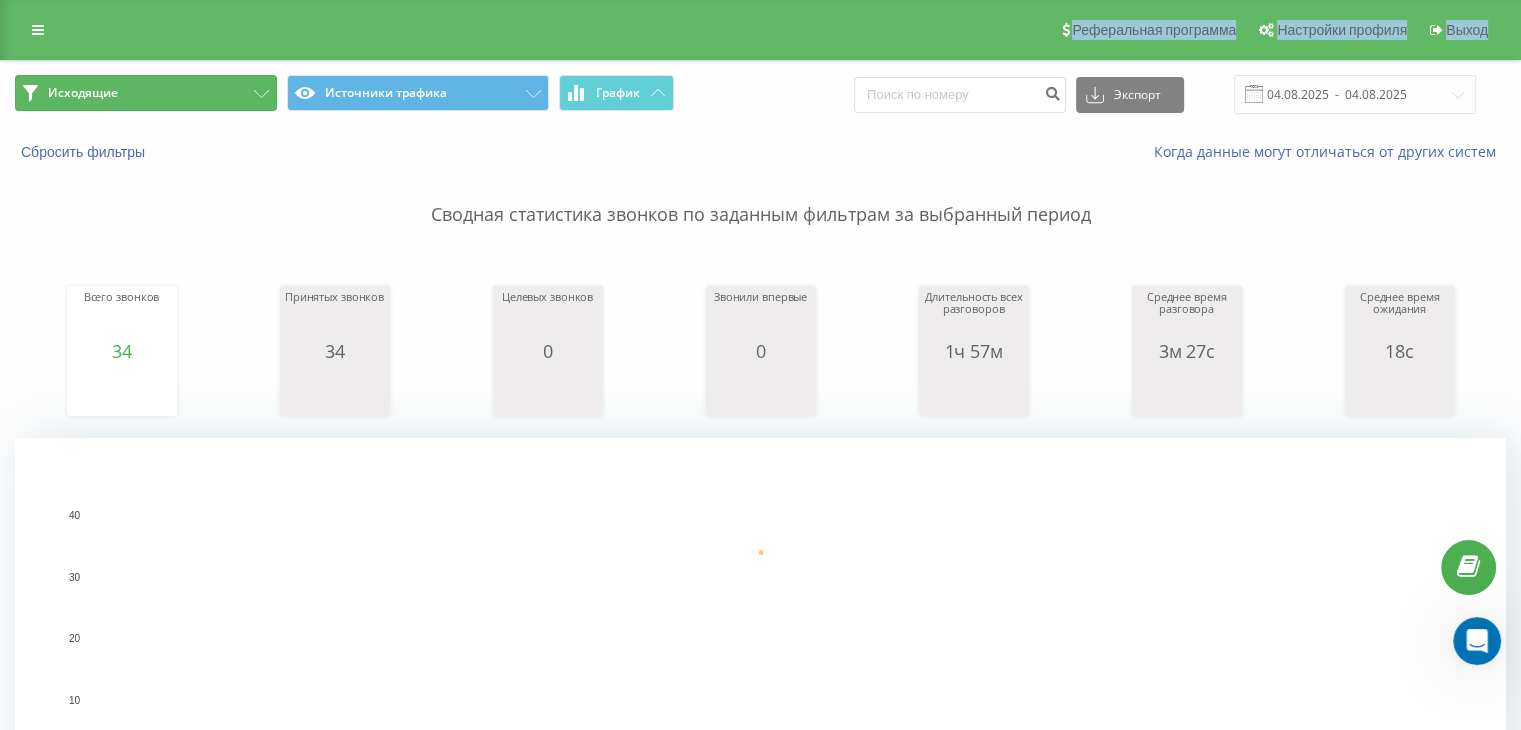 click on "Исходящие" at bounding box center (146, 93) 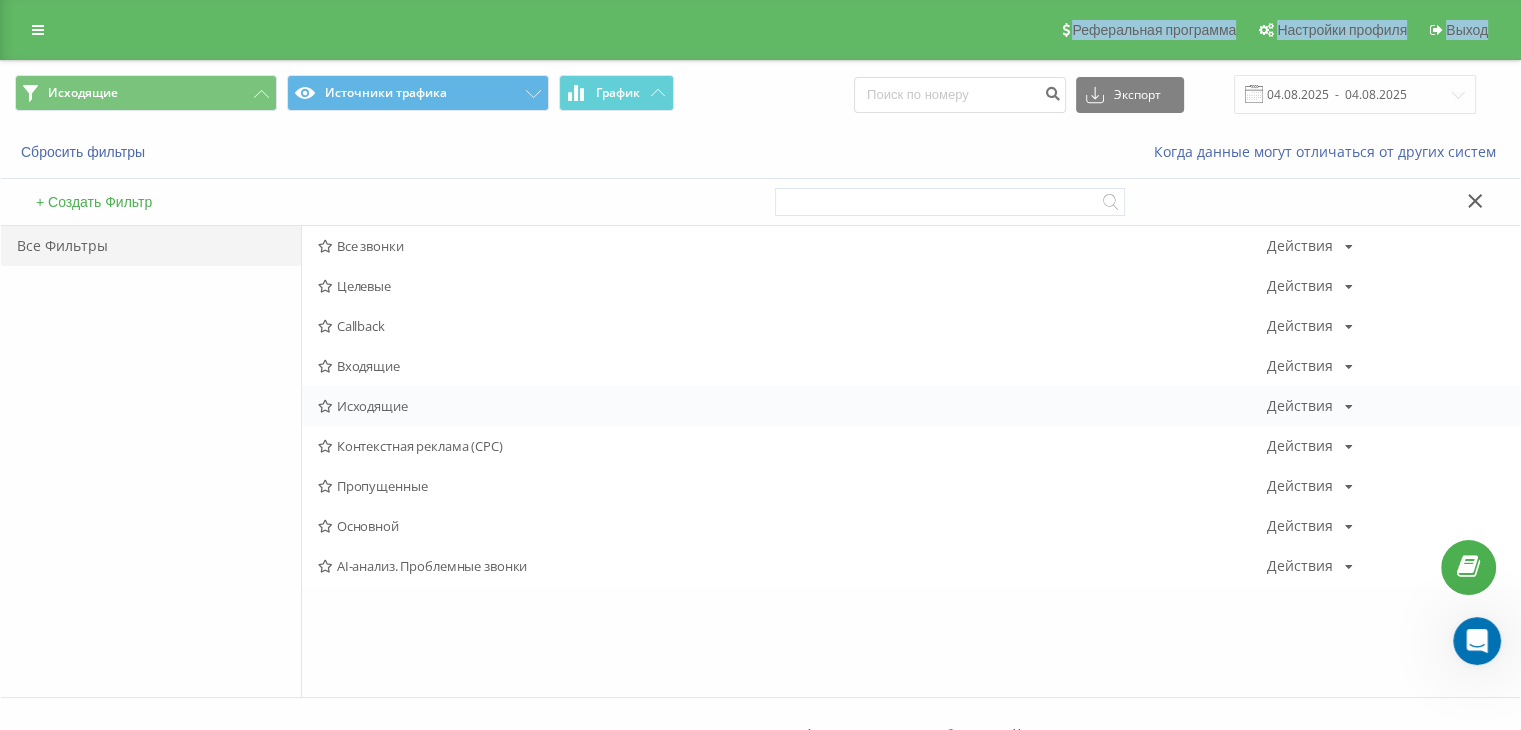 click on "Исходящие" at bounding box center (792, 406) 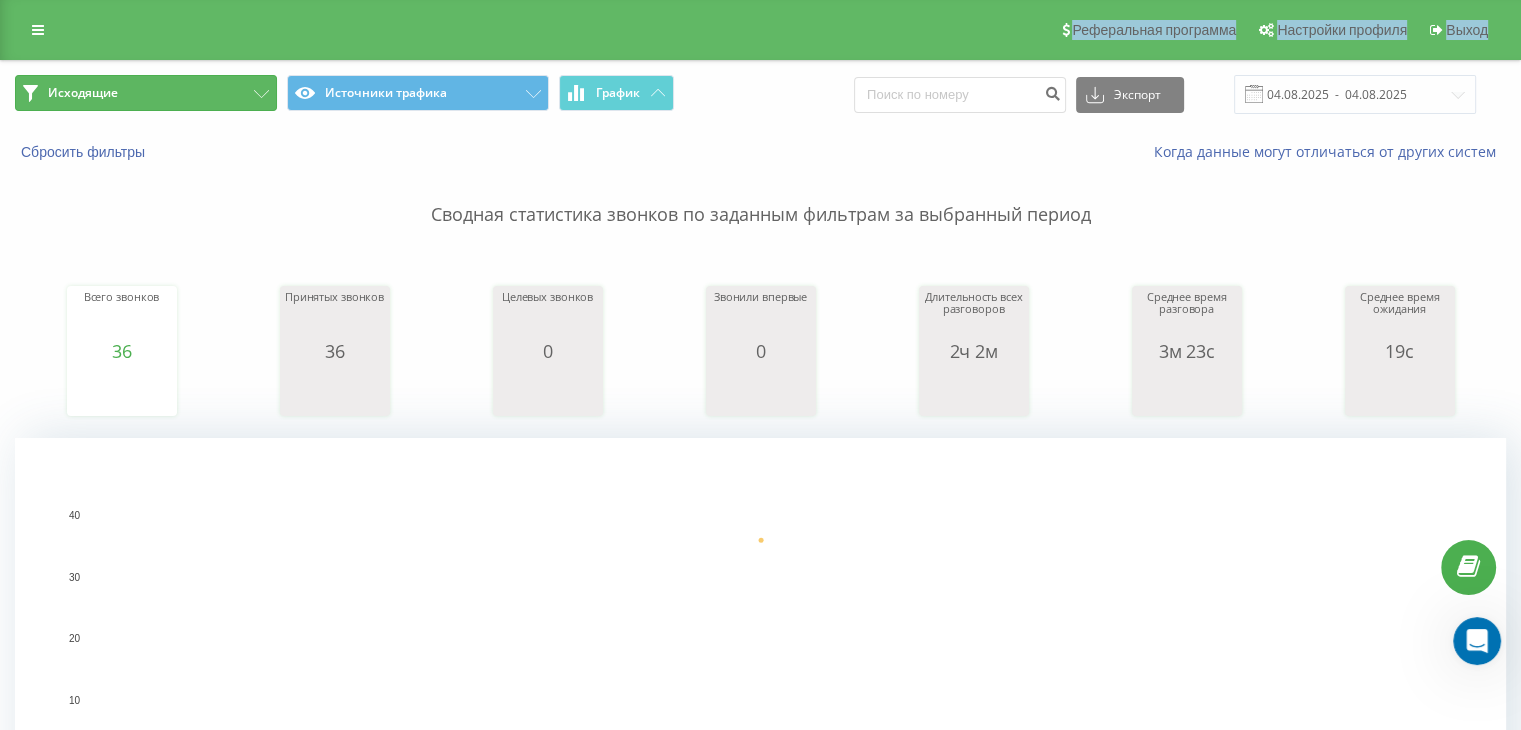 click on "Исходящие" at bounding box center (146, 93) 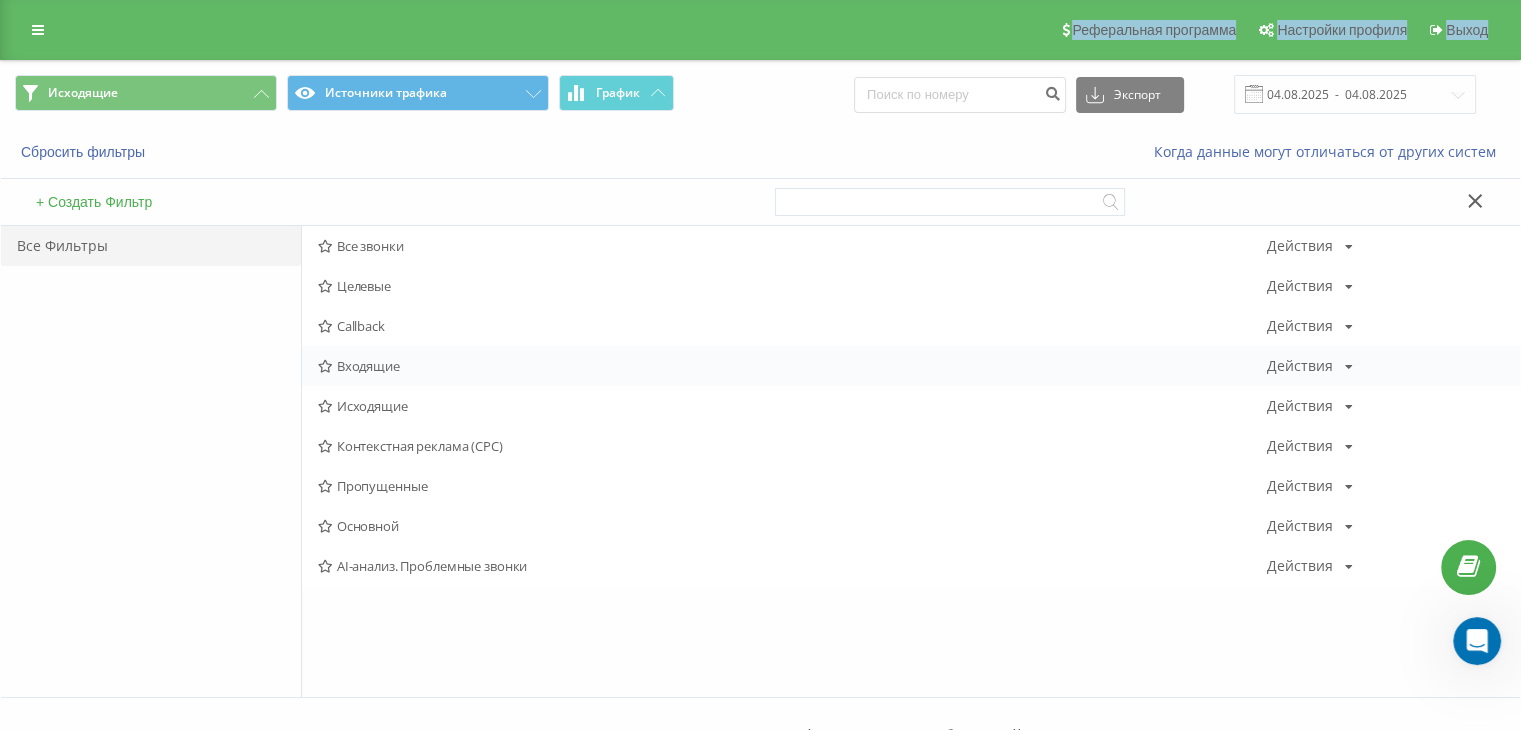 click on "Входящие Действия Редактировать Копировать Удалить По умолчанию Поделиться" at bounding box center [911, 366] 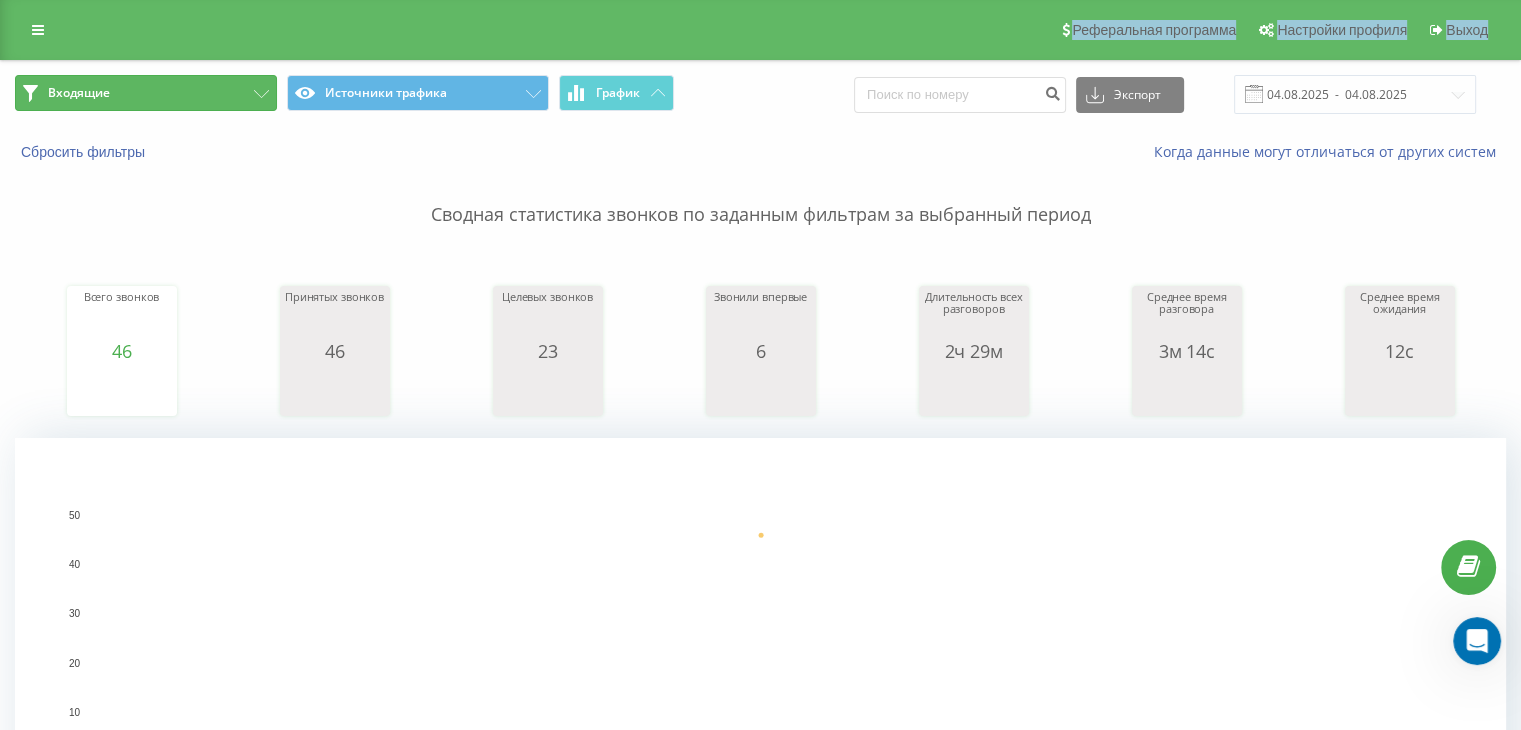click on "Входящие" at bounding box center [146, 93] 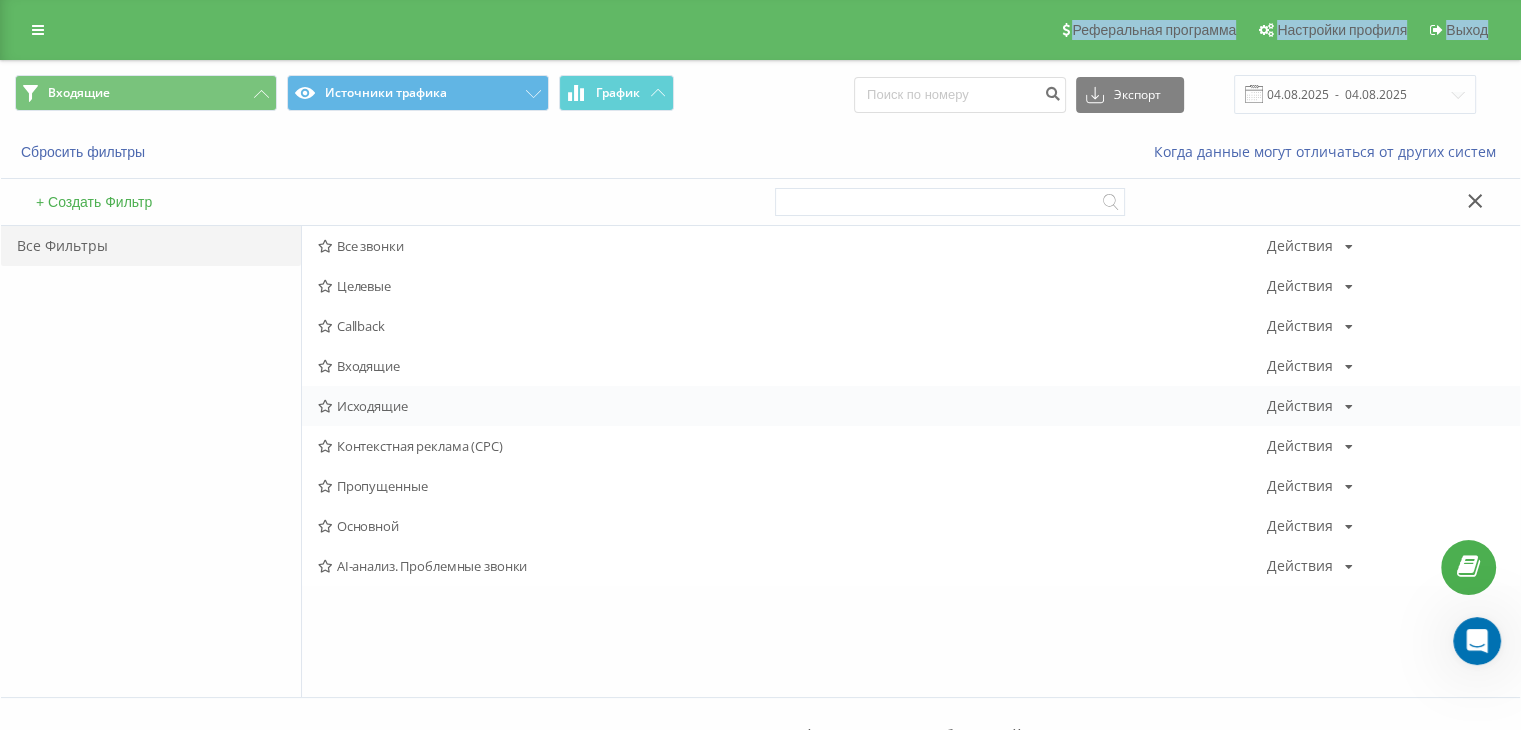 click on "Исходящие Действия Редактировать Копировать Удалить По умолчанию Поделиться" at bounding box center (911, 406) 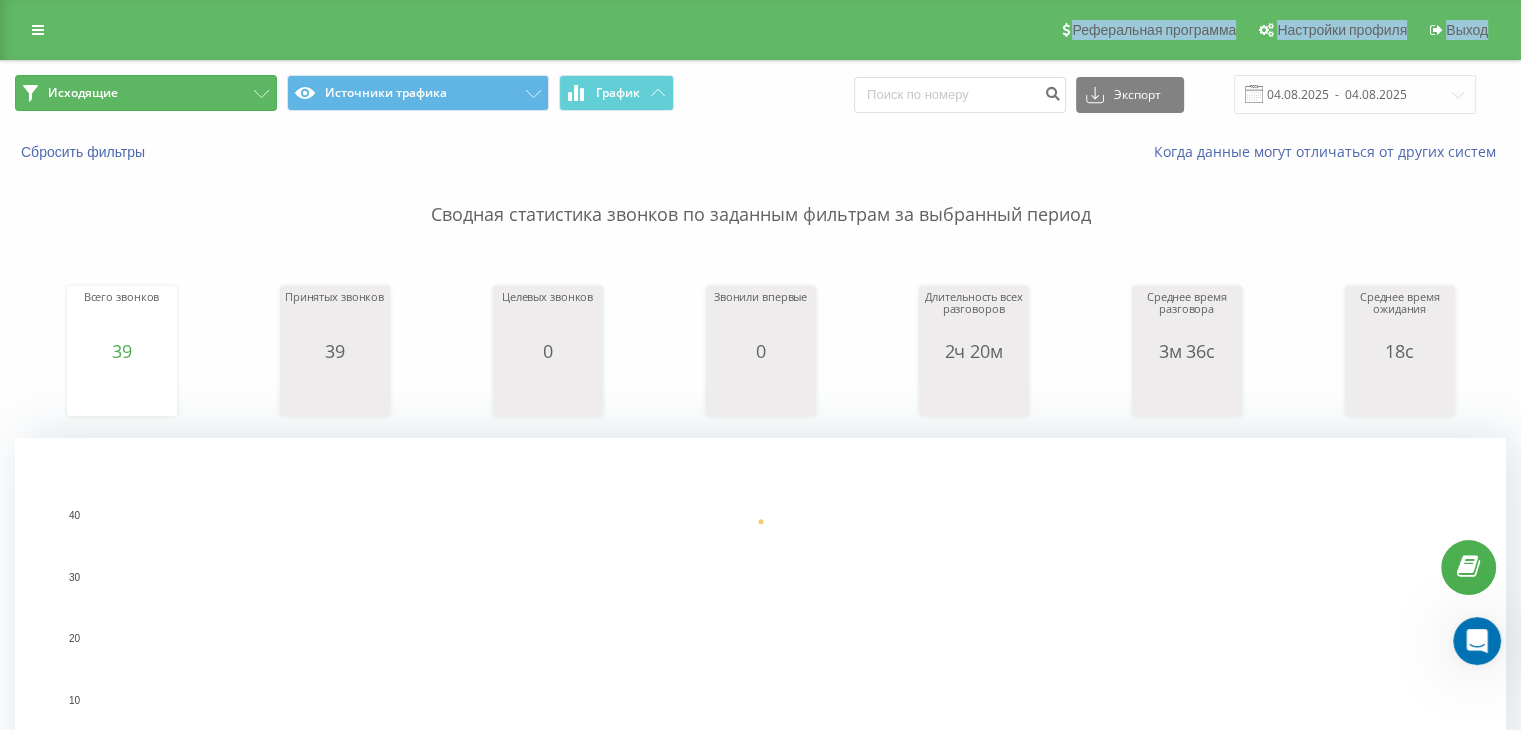 click on "Исходящие" at bounding box center (146, 93) 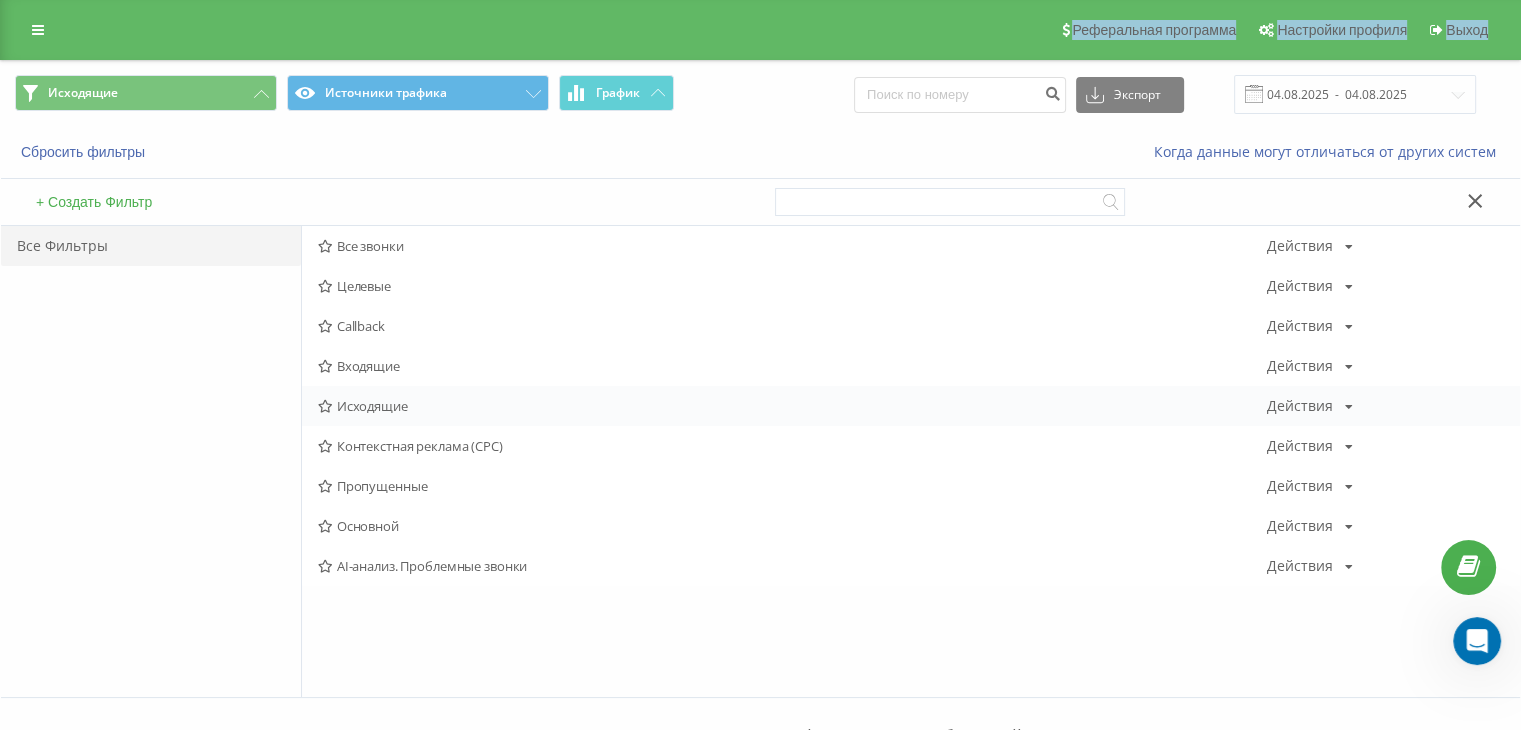 click on "Исходящие" at bounding box center [792, 406] 